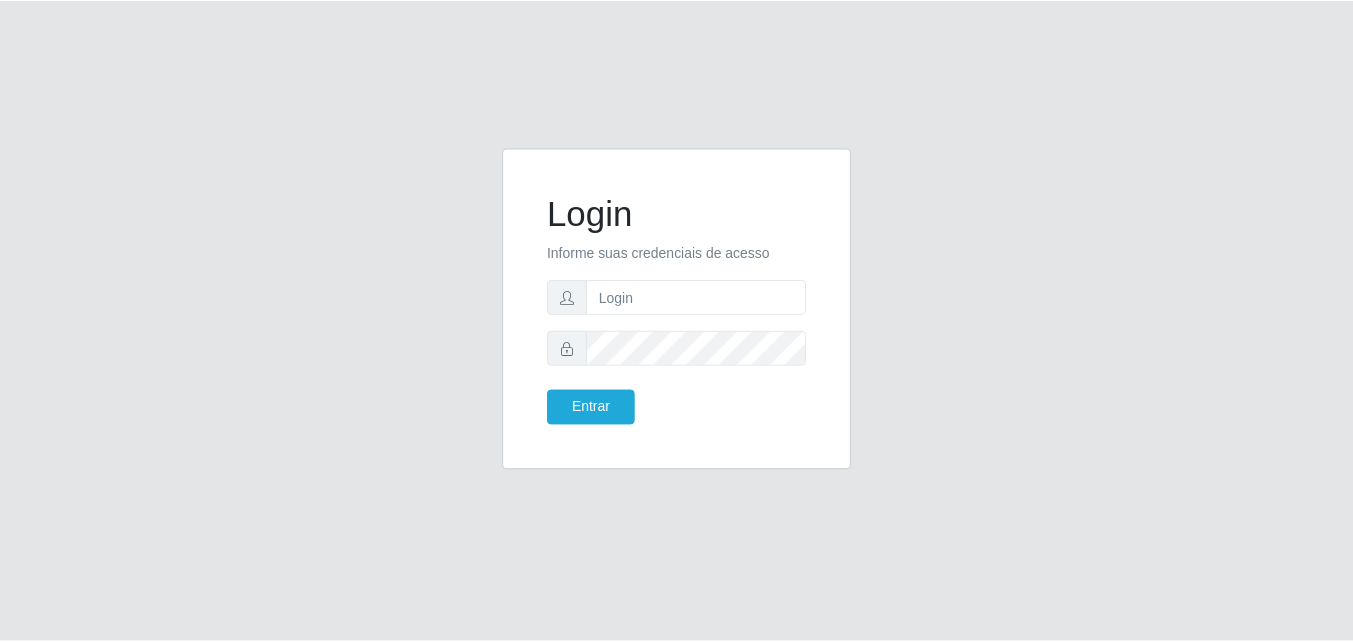 scroll, scrollTop: 0, scrollLeft: 0, axis: both 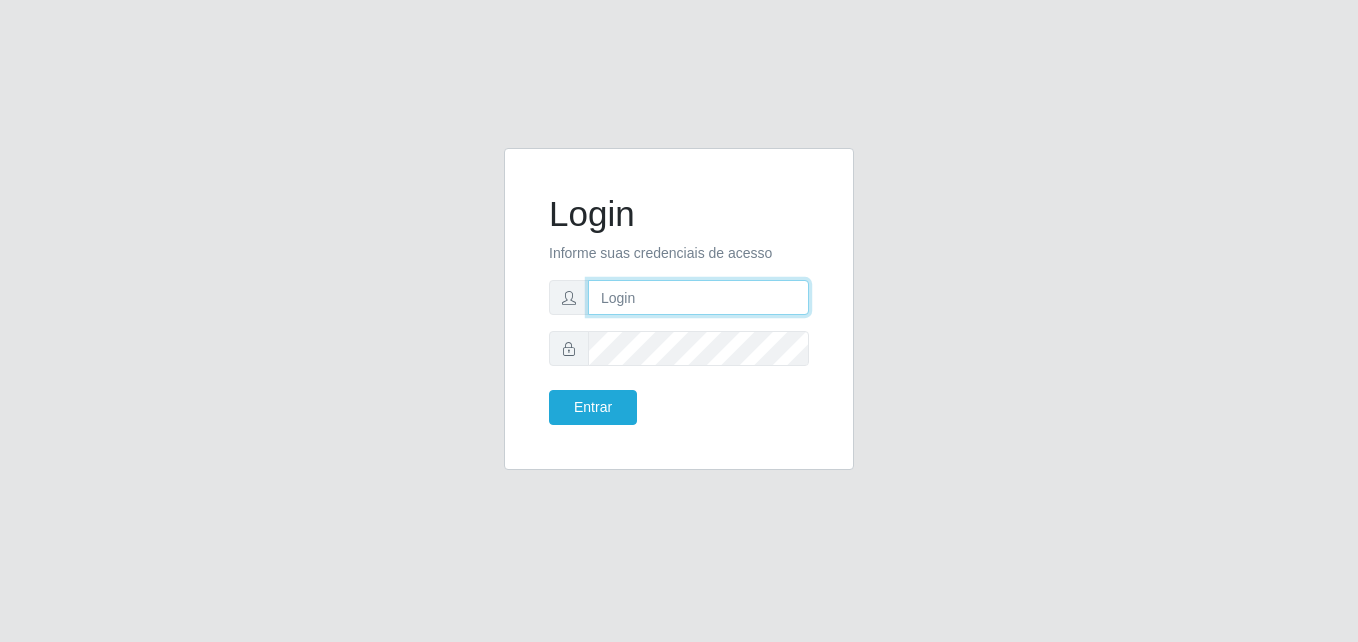 click at bounding box center [698, 297] 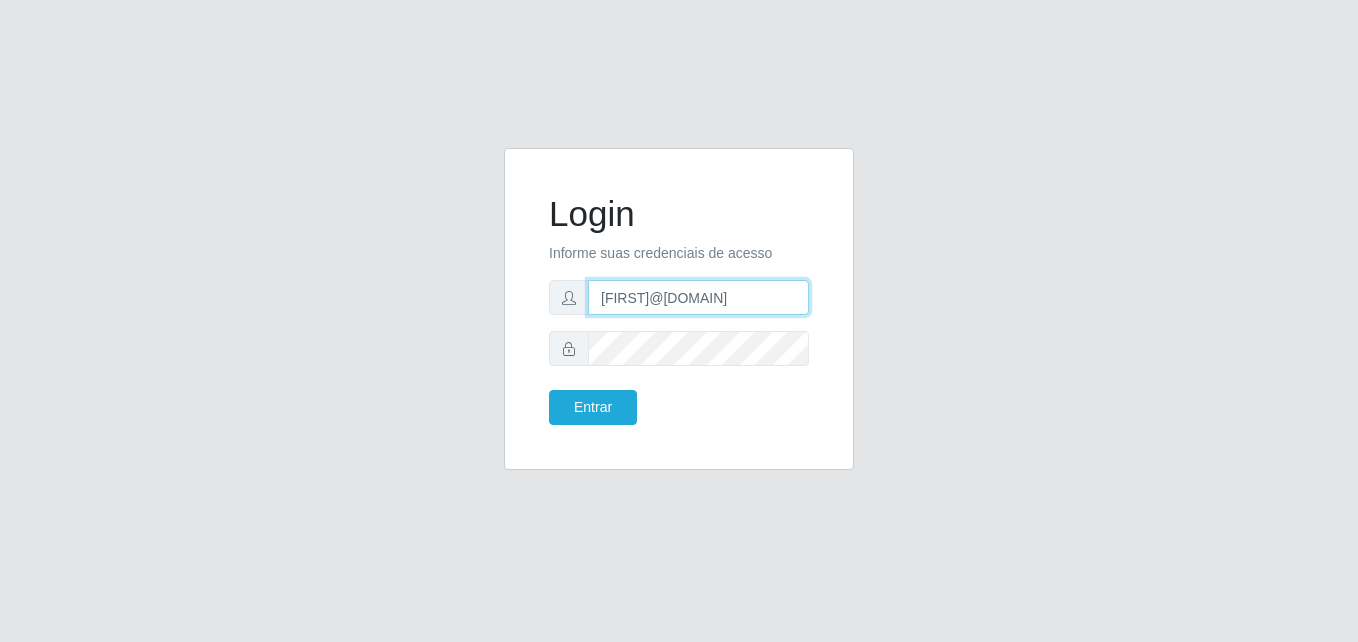 type on "[FIRST]@[DOMAIN]" 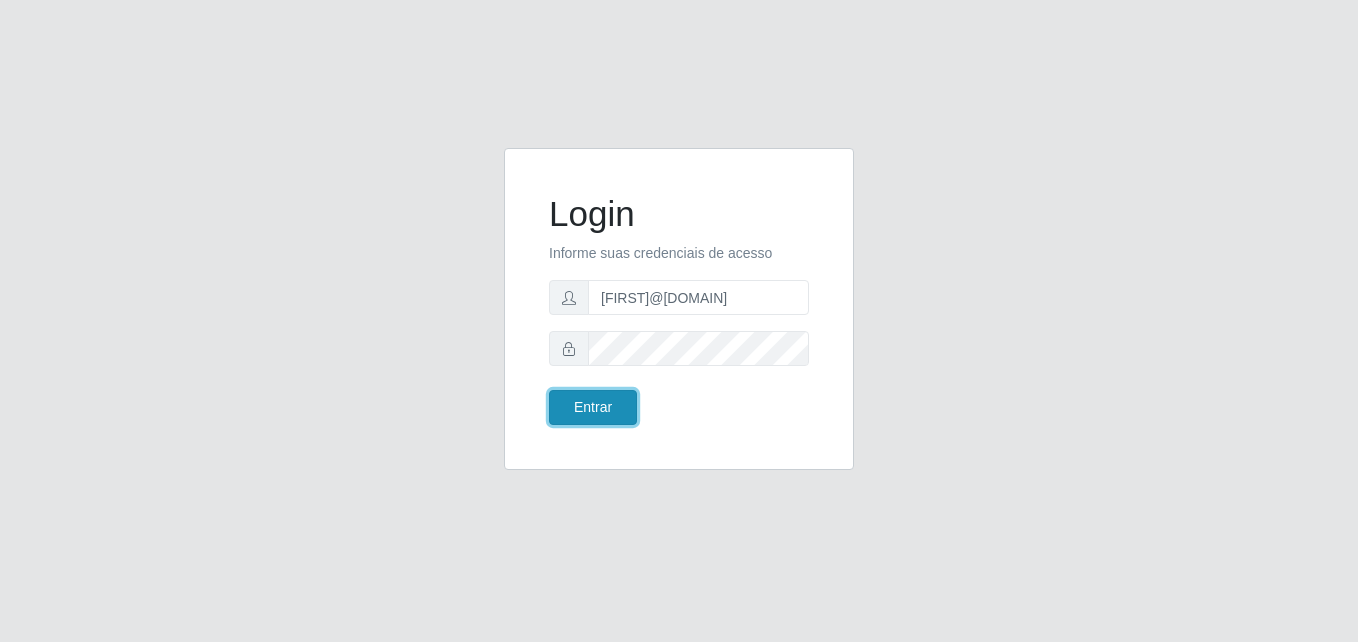 click on "Entrar" at bounding box center [593, 407] 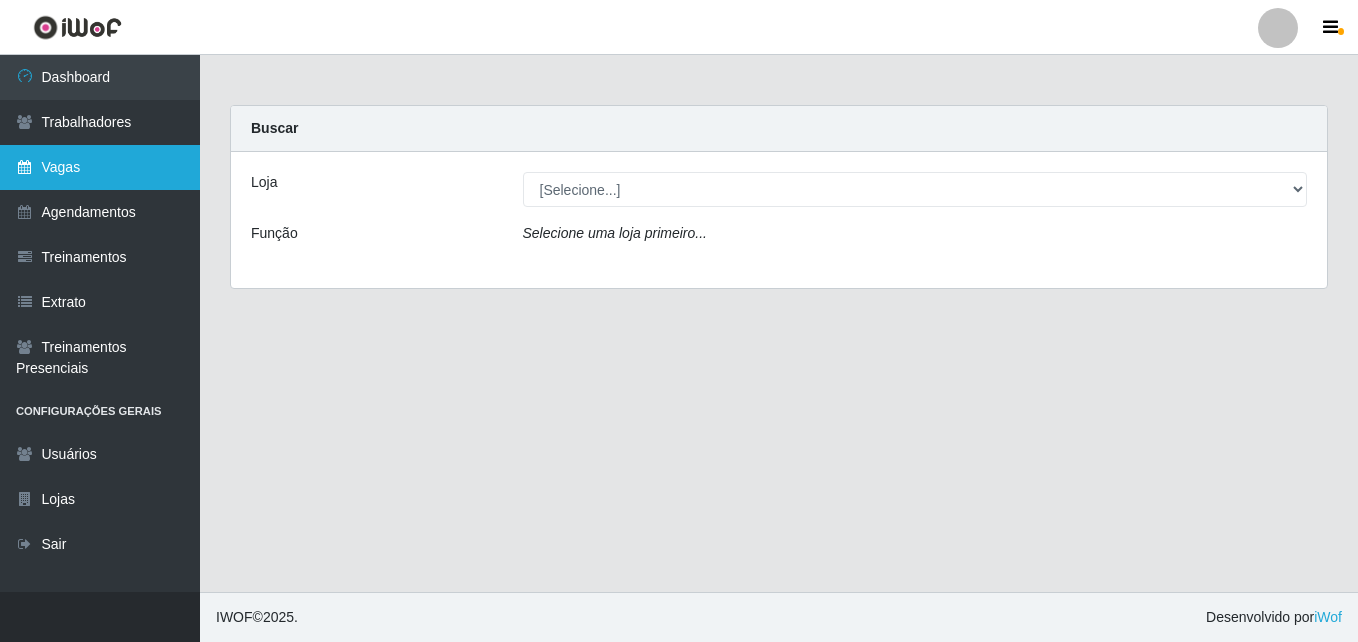 click on "Vagas" at bounding box center [100, 167] 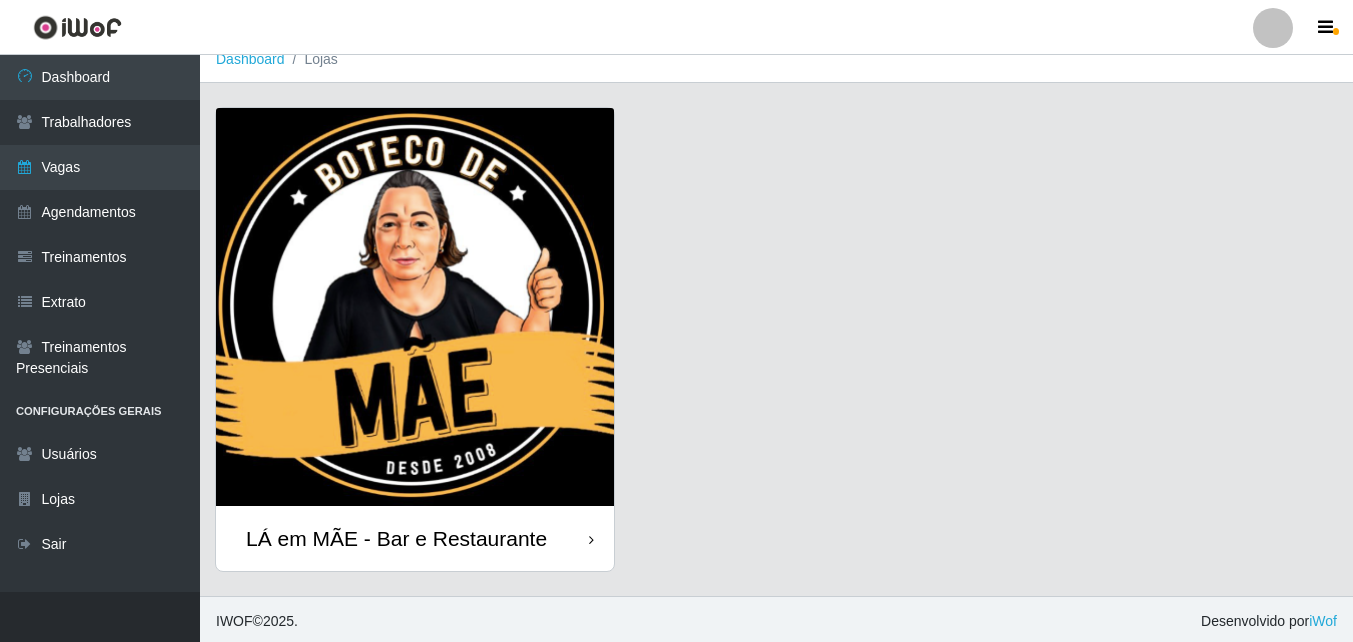 scroll, scrollTop: 22, scrollLeft: 0, axis: vertical 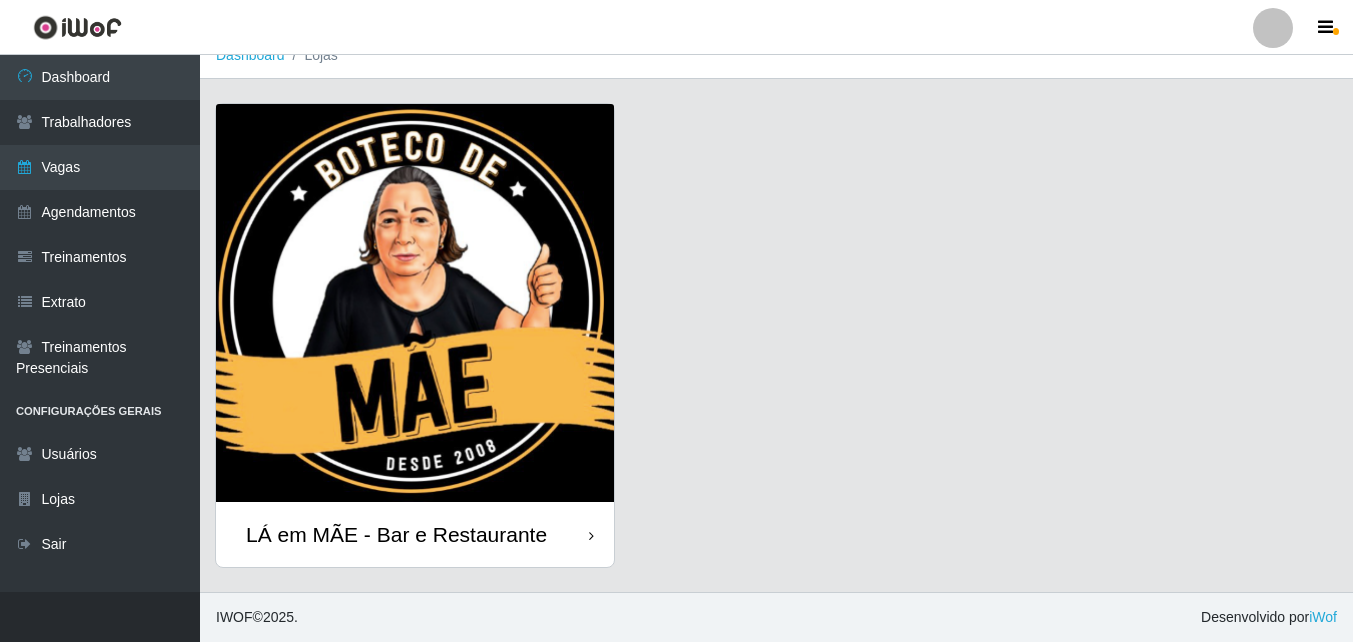 click on "LÁ em MÃE - Bar e Restaurante" at bounding box center (415, 534) 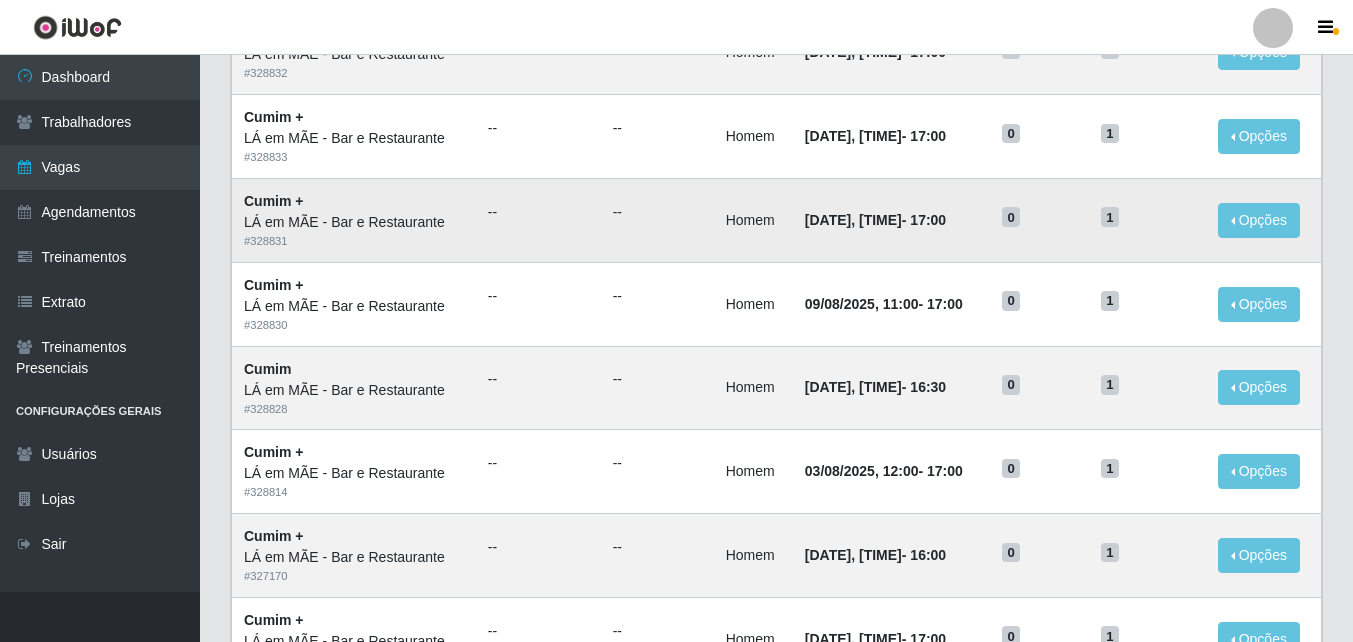scroll, scrollTop: 0, scrollLeft: 0, axis: both 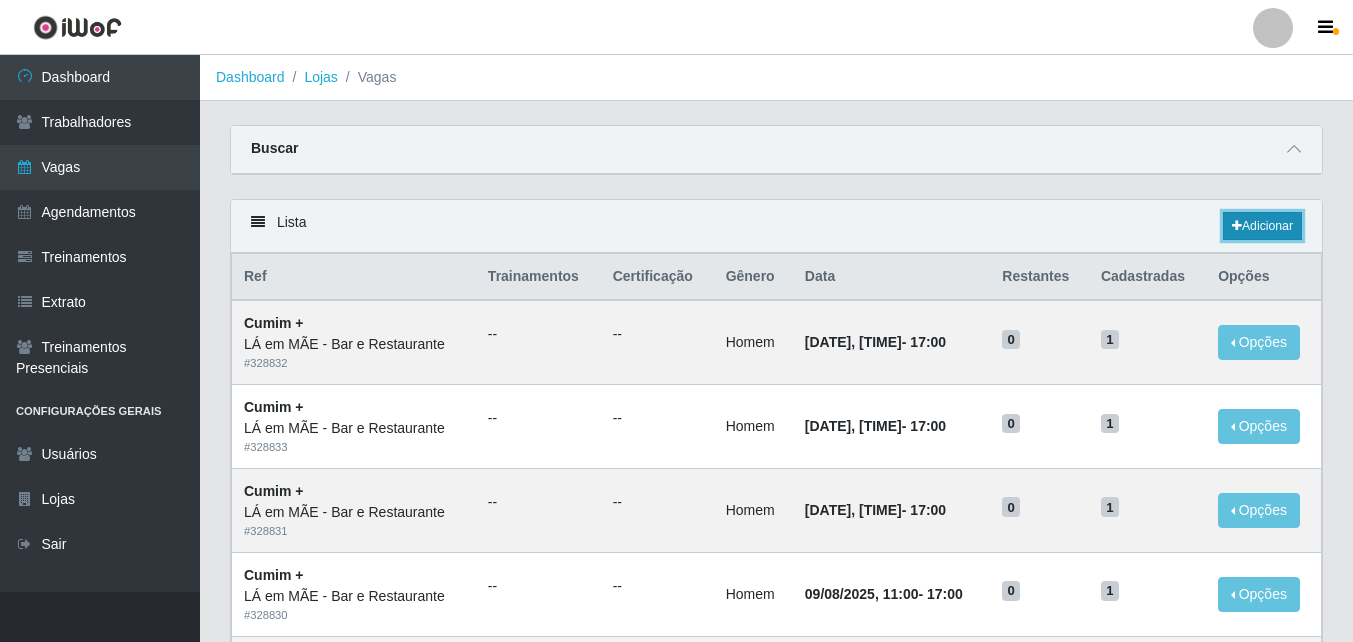 click on "Adicionar" at bounding box center [1262, 226] 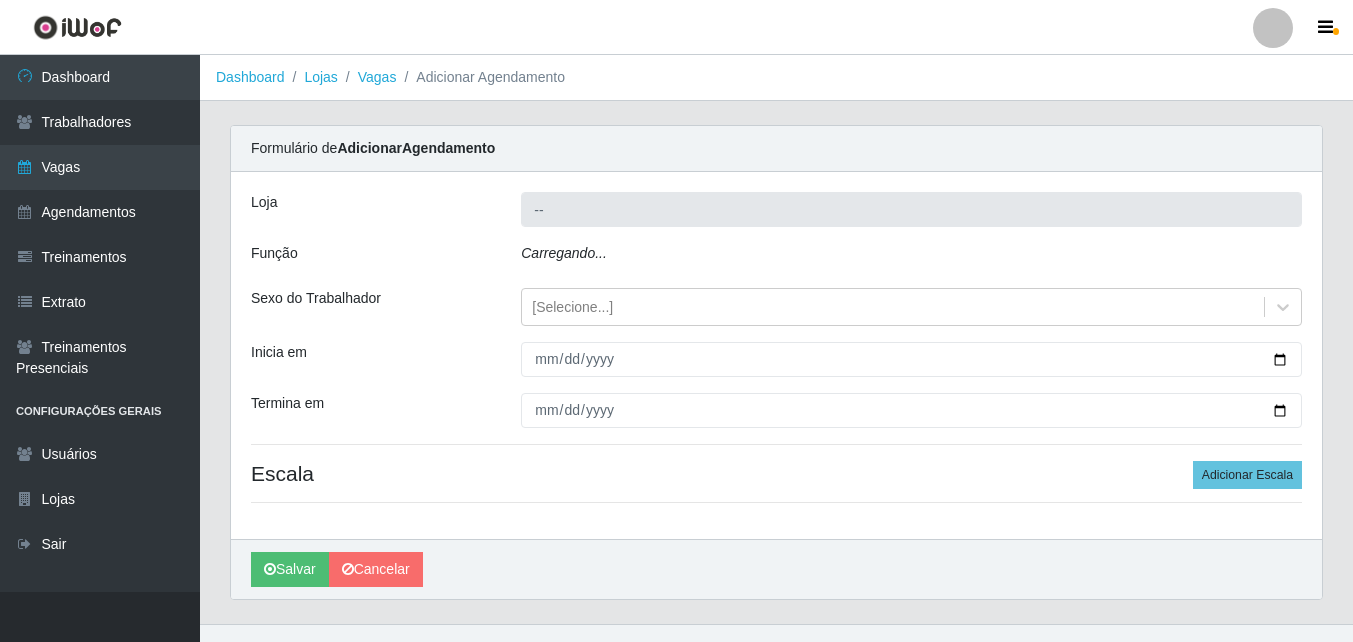 type on "LÁ em MÃE - Bar e Restaurante" 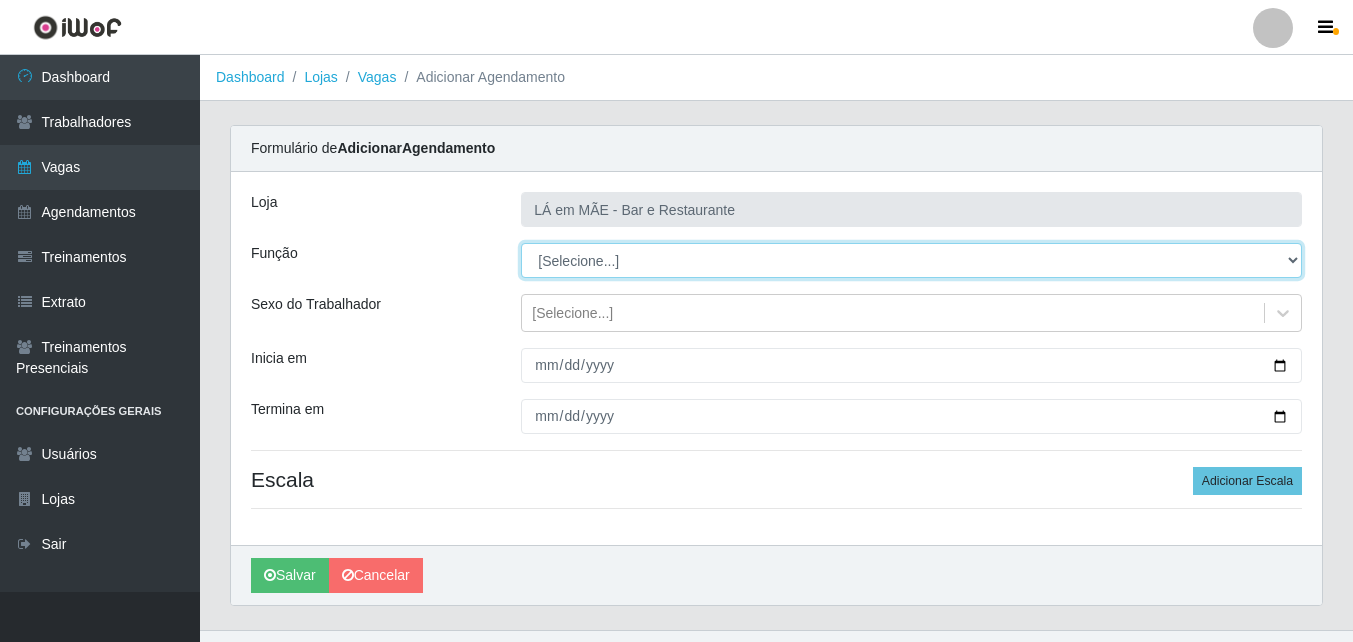 click on "[Selecione...] ASG ASG + ASG ++ Auxiliar de Cozinha Auxiliar de Cozinha + Auxiliar de Cozinha ++ Copeiro Copeiro + Copeiro ++ Cumim Cumim + Cumim ++ Garçom Garçom + Garçom ++" at bounding box center [911, 260] 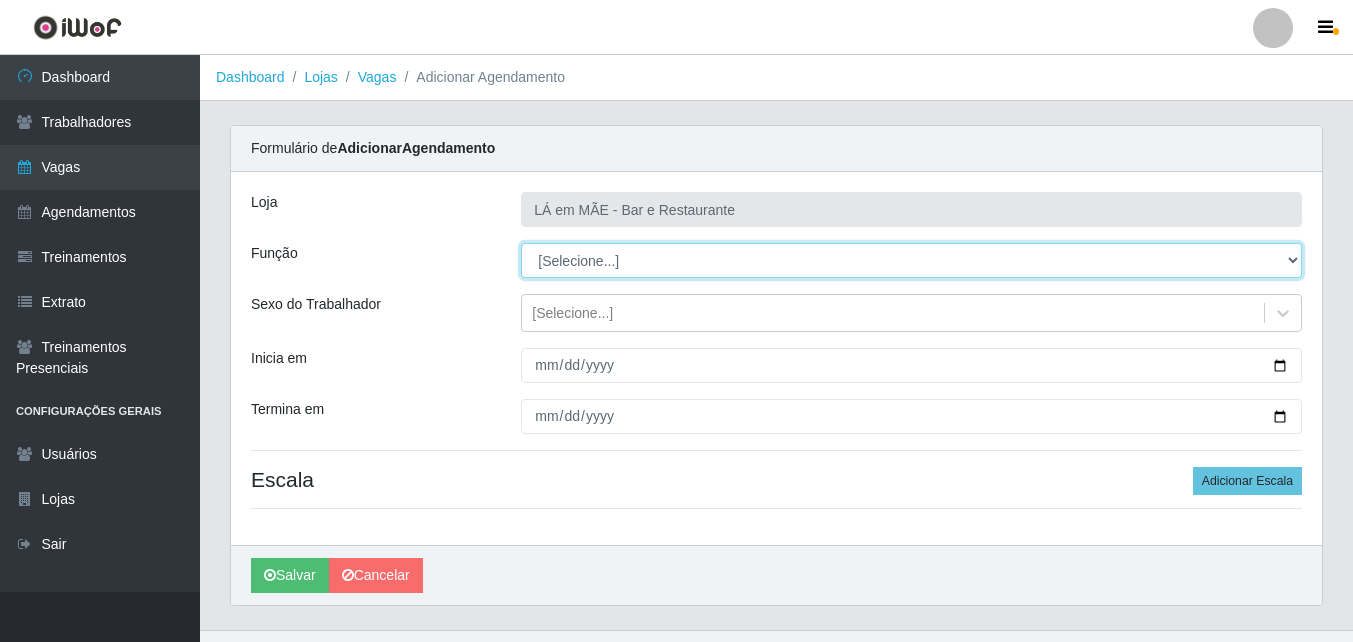 select on "91" 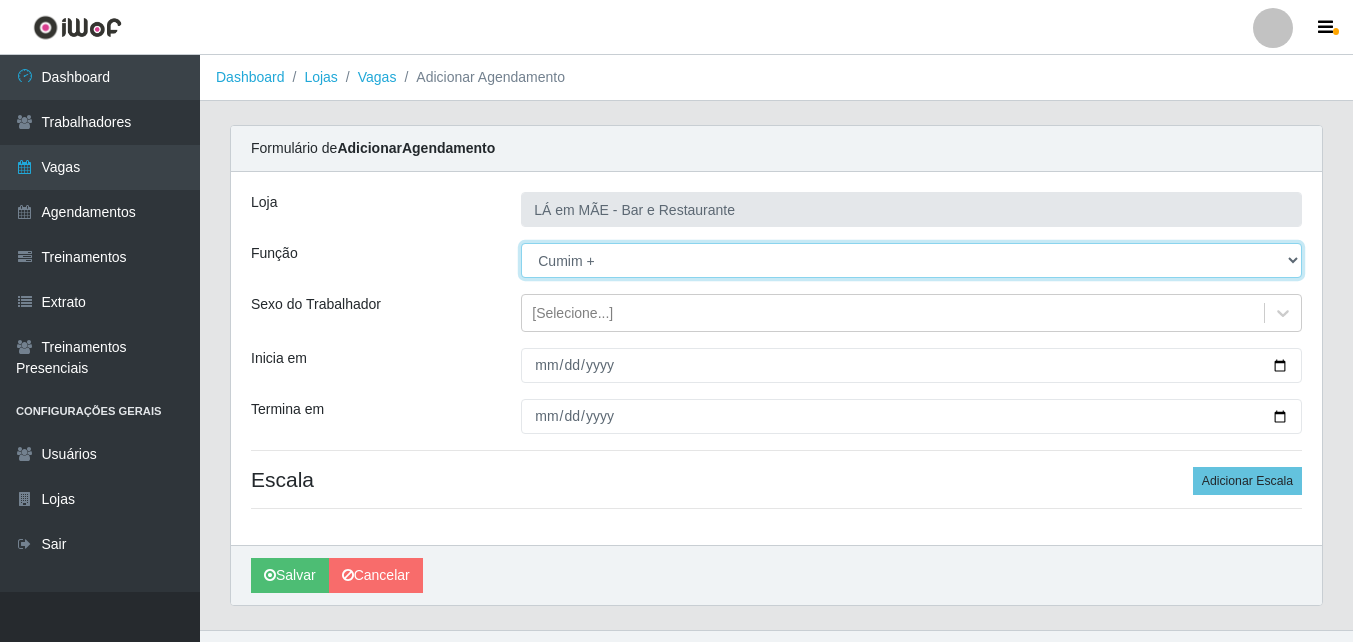 click on "[Selecione...] ASG ASG + ASG ++ Auxiliar de Cozinha Auxiliar de Cozinha + Auxiliar de Cozinha ++ Copeiro Copeiro + Copeiro ++ Cumim Cumim + Cumim ++ Garçom Garçom + Garçom ++" at bounding box center (911, 260) 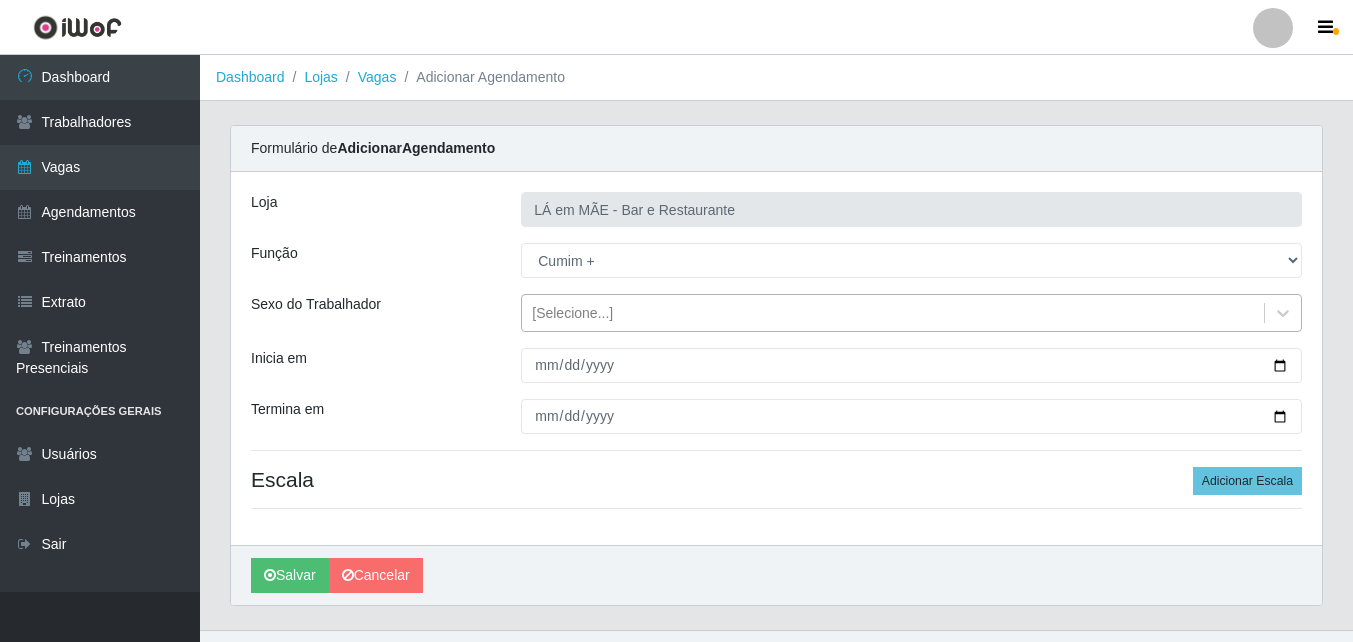 click on "[Selecione...]" at bounding box center (572, 313) 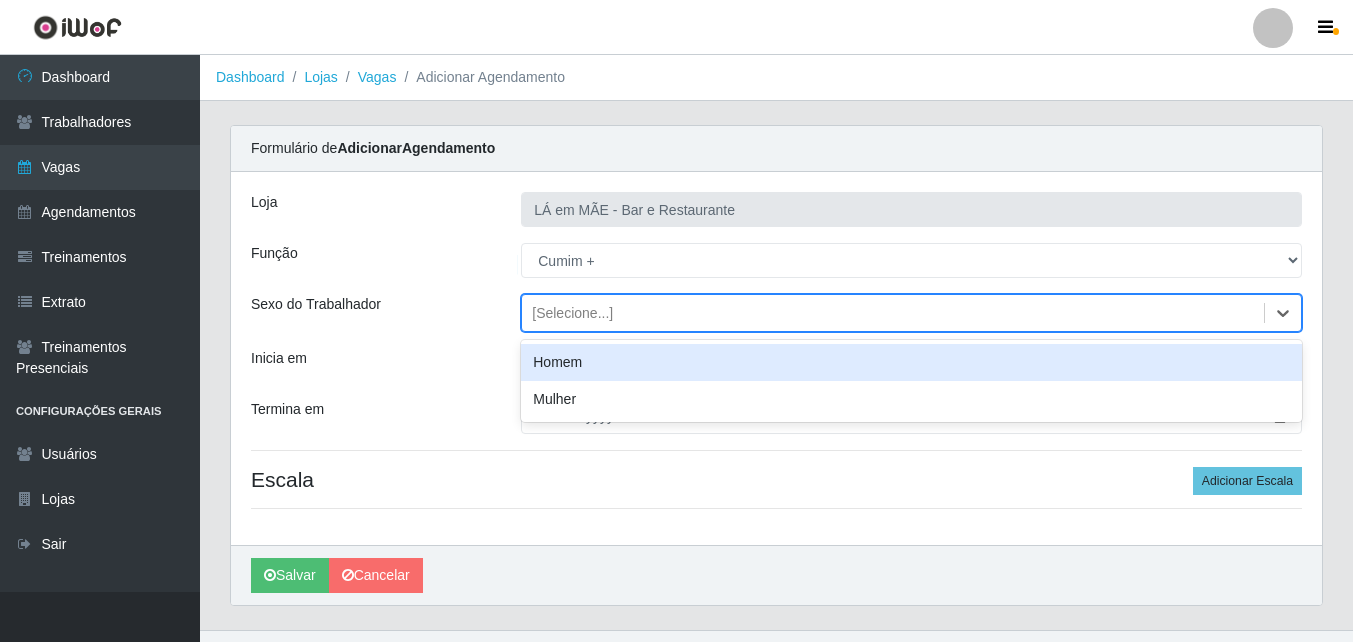 click on "Homem" at bounding box center (911, 362) 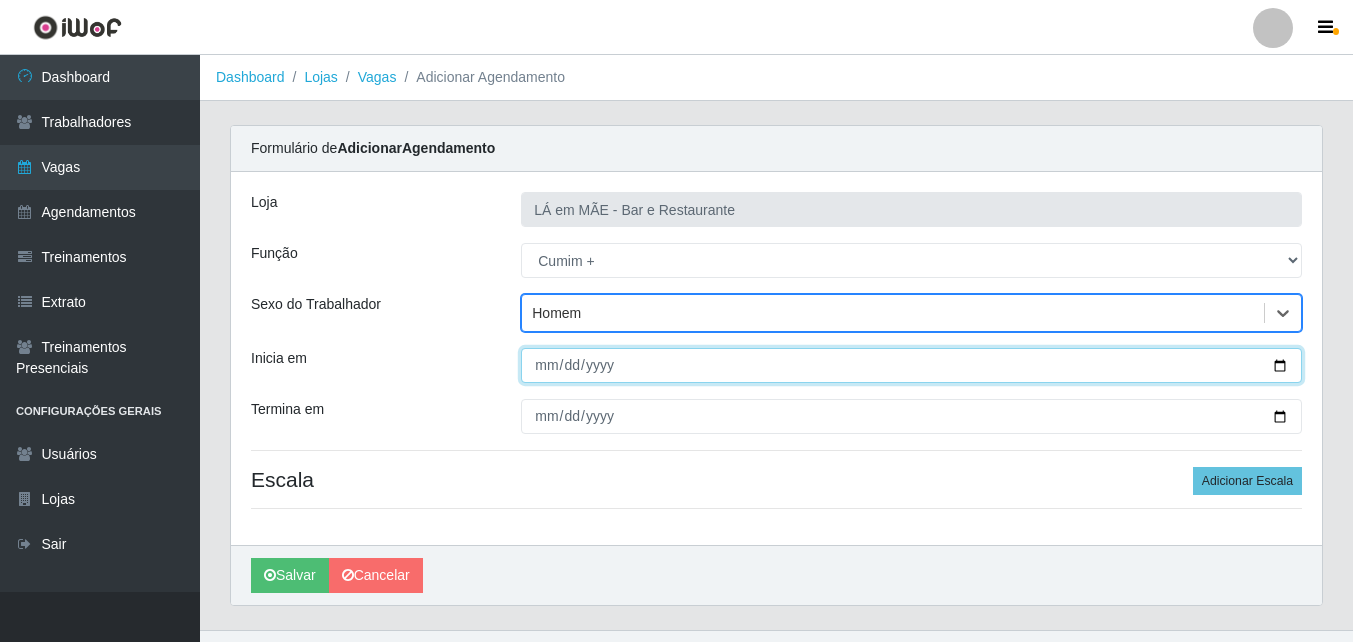 click on "Inicia em" at bounding box center (911, 365) 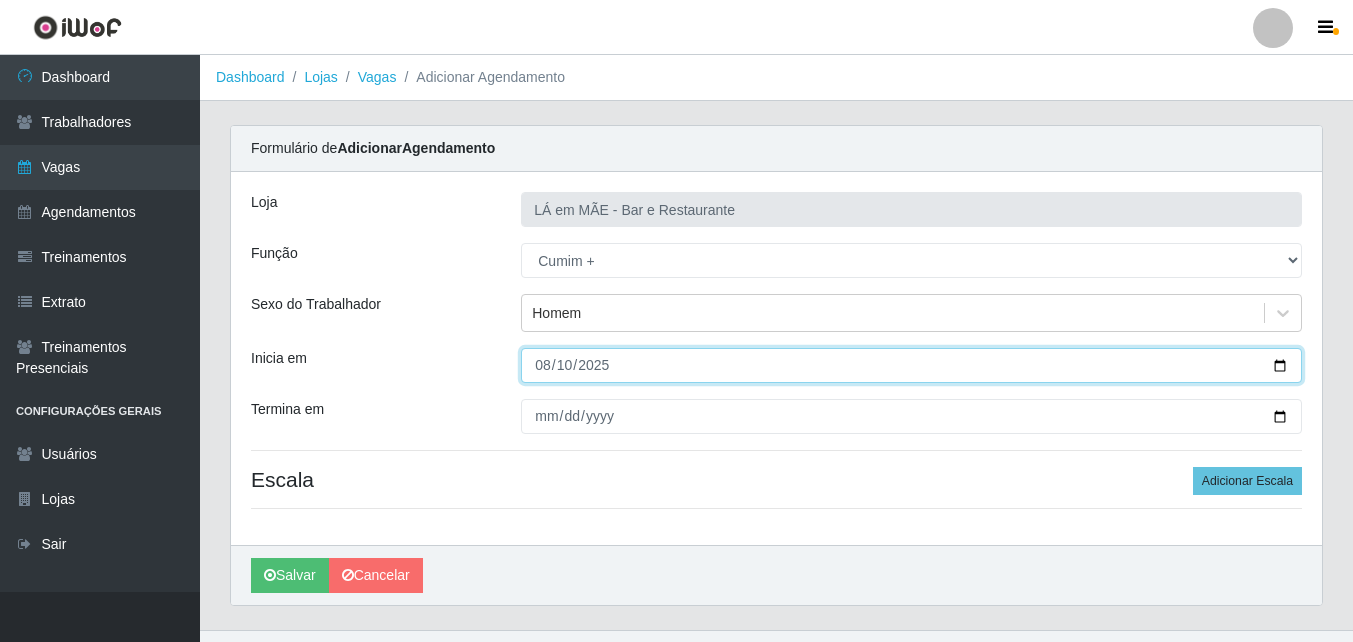 type on "2025-08-10" 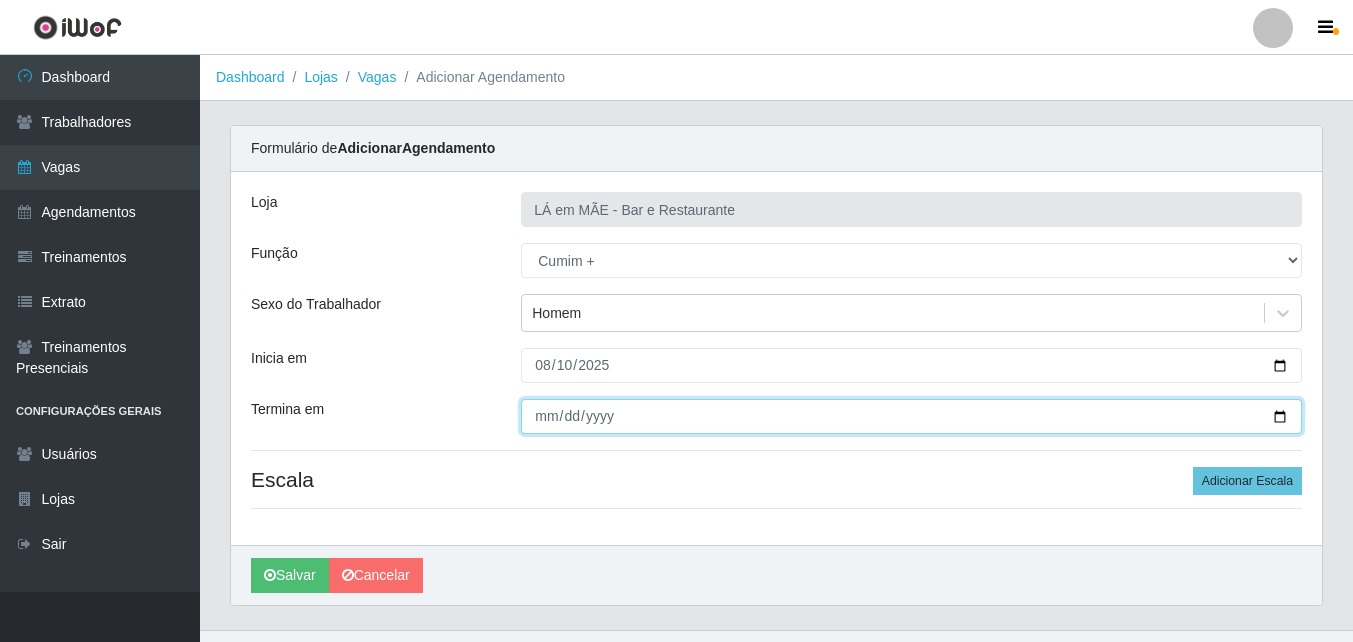 click on "Termina em" at bounding box center (911, 416) 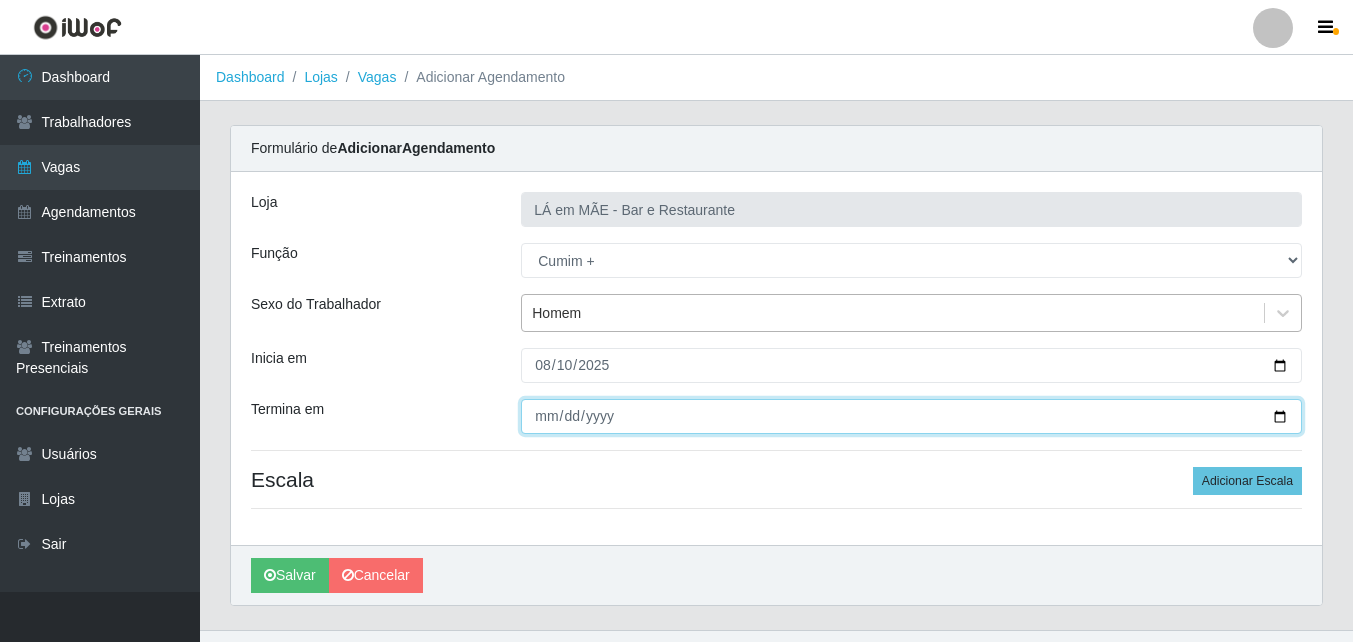type on "2025-08-10" 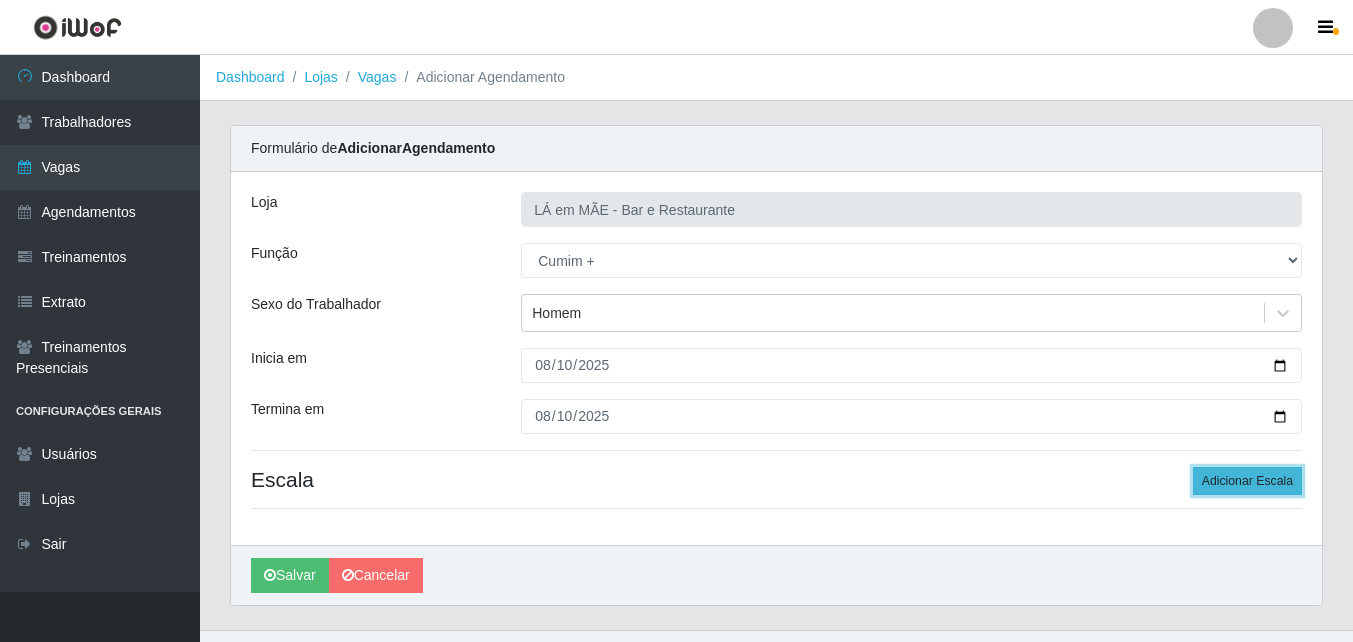click on "Adicionar Escala" at bounding box center (1247, 481) 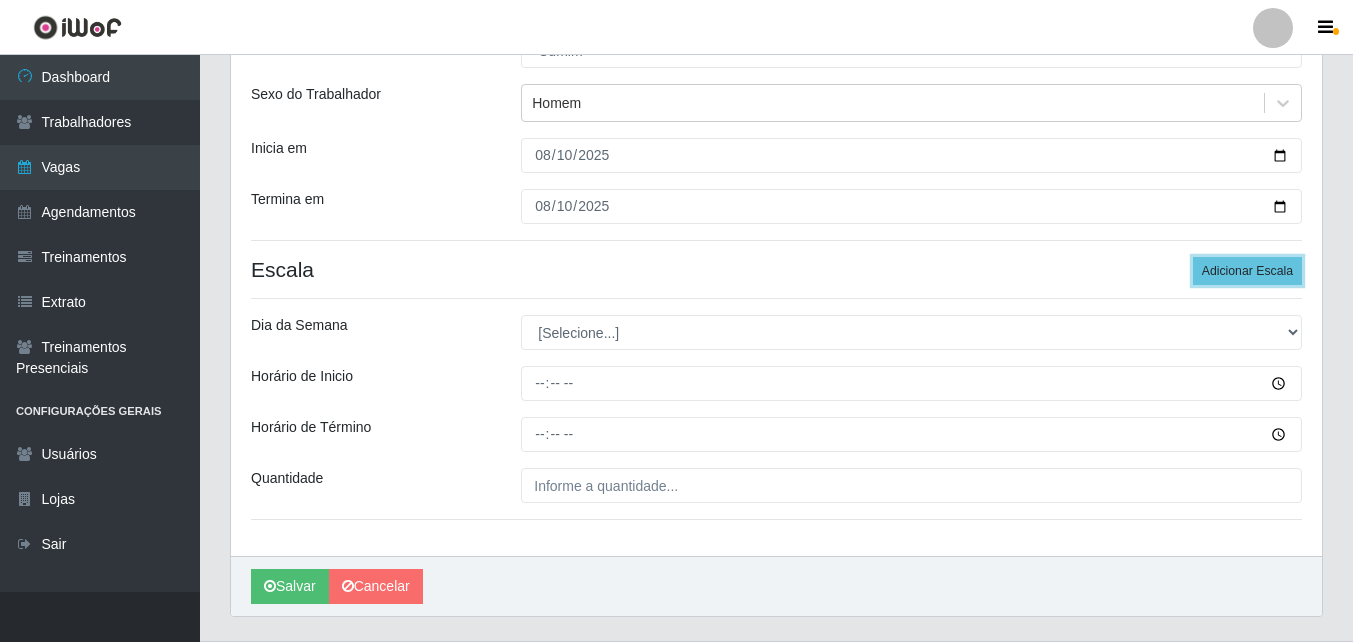 scroll, scrollTop: 259, scrollLeft: 0, axis: vertical 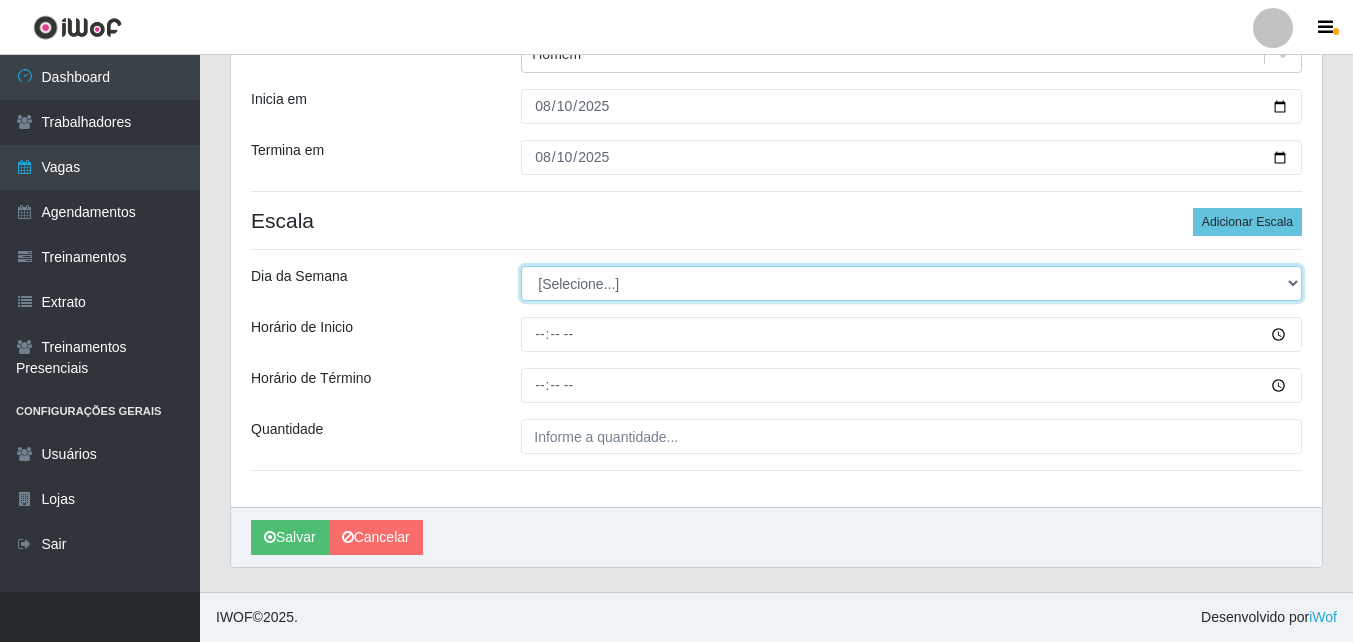 click on "[Selecione...] Segunda Terça Quarta Quinta Sexta Sábado Domingo" at bounding box center (911, 283) 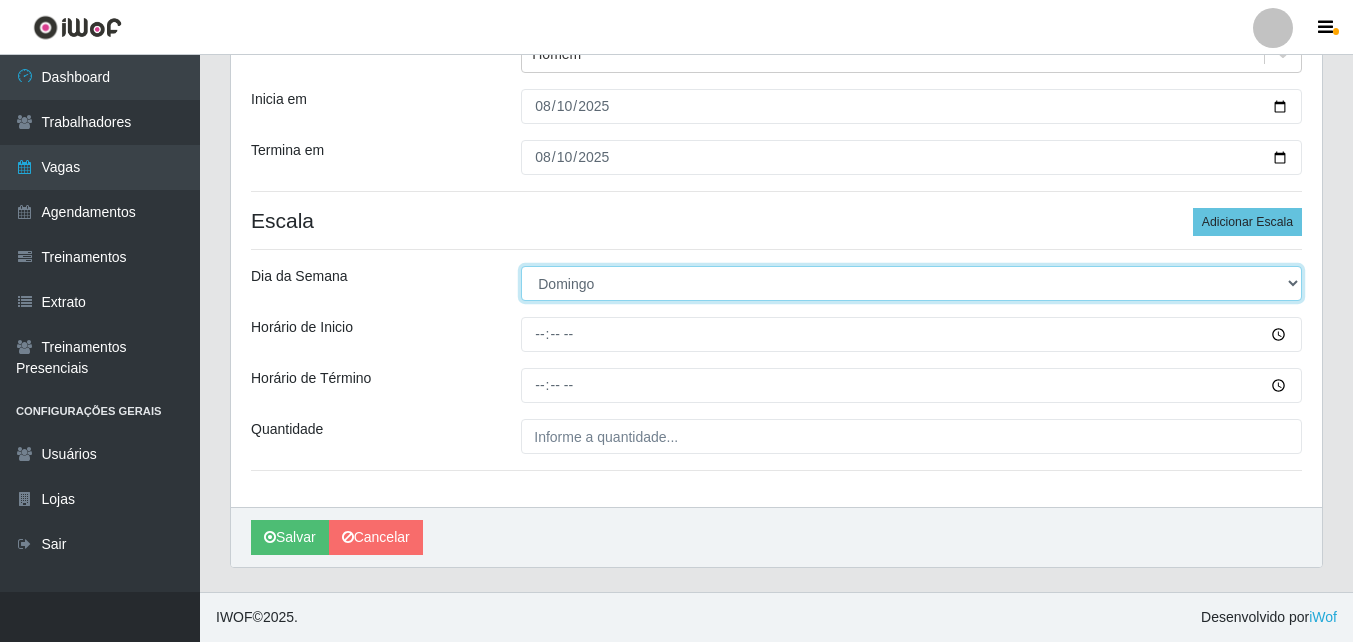 click on "[Selecione...] Segunda Terça Quarta Quinta Sexta Sábado Domingo" at bounding box center [911, 283] 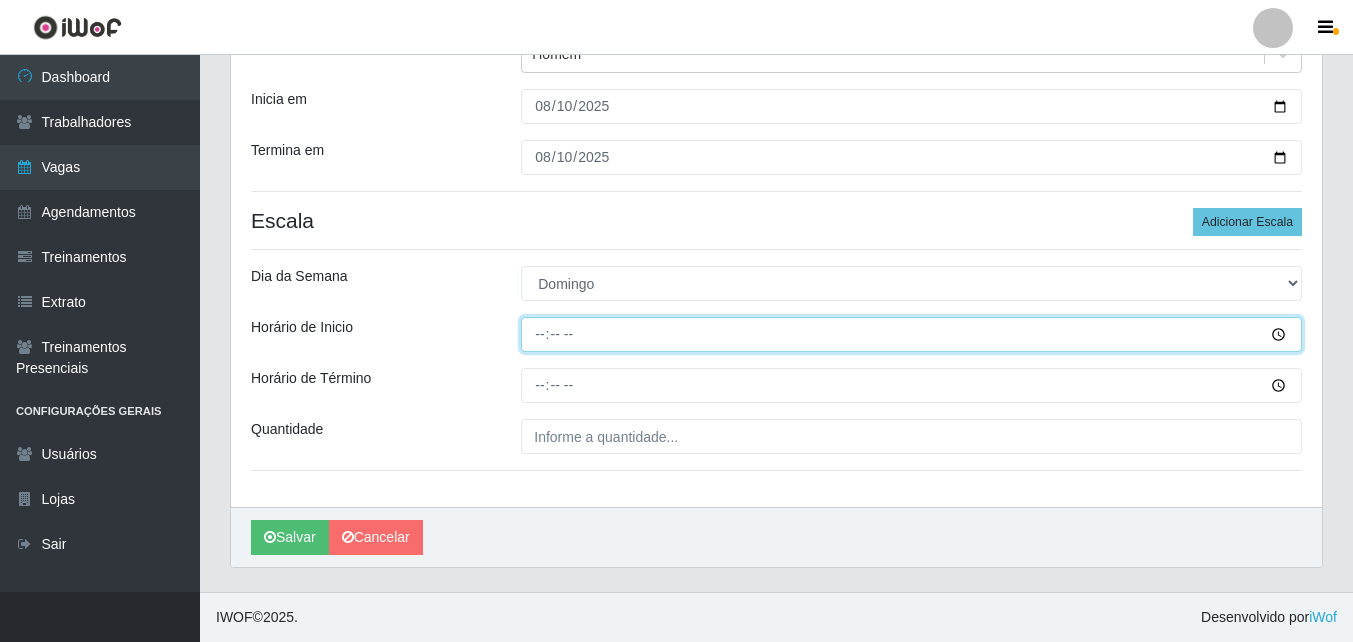 click on "Horário de Inicio" at bounding box center [911, 334] 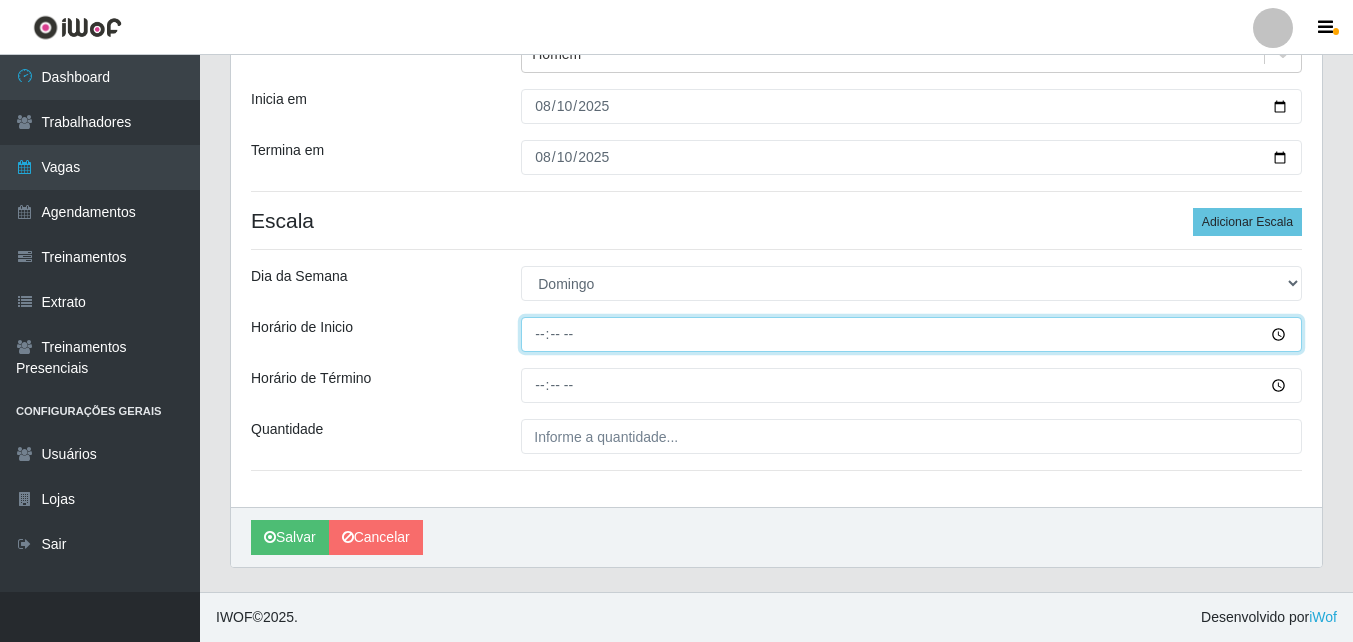 type on "12:00" 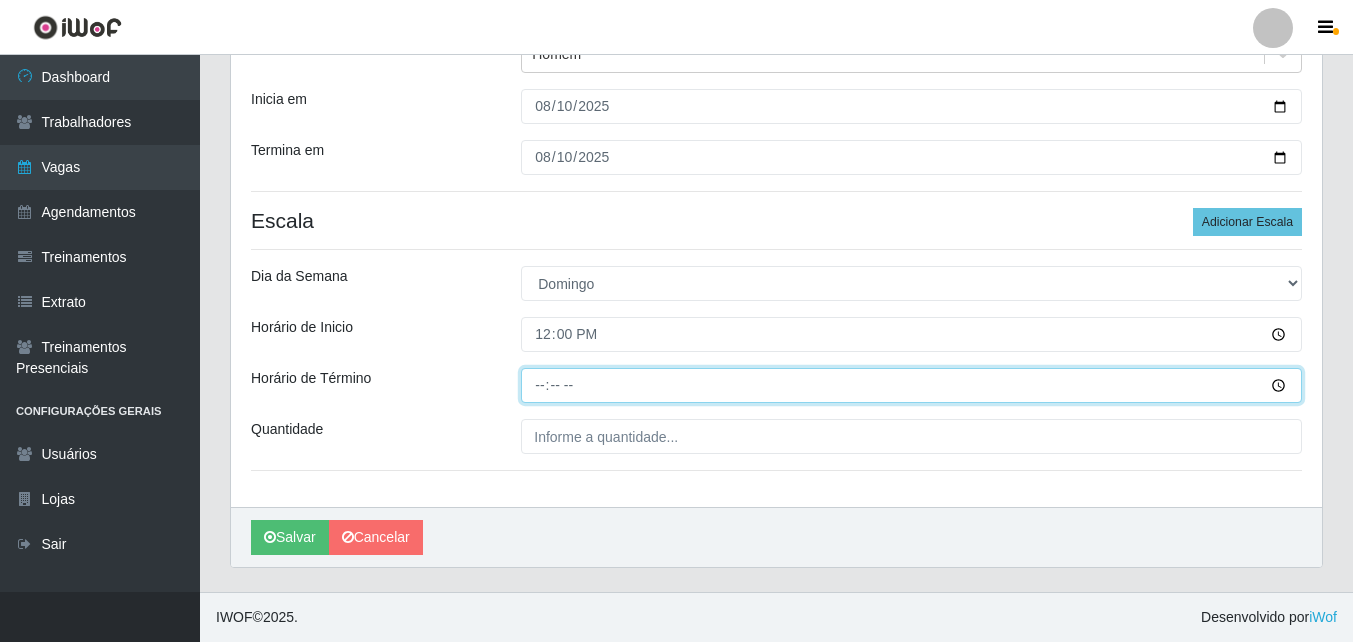 click on "Horário de Término" at bounding box center (911, 385) 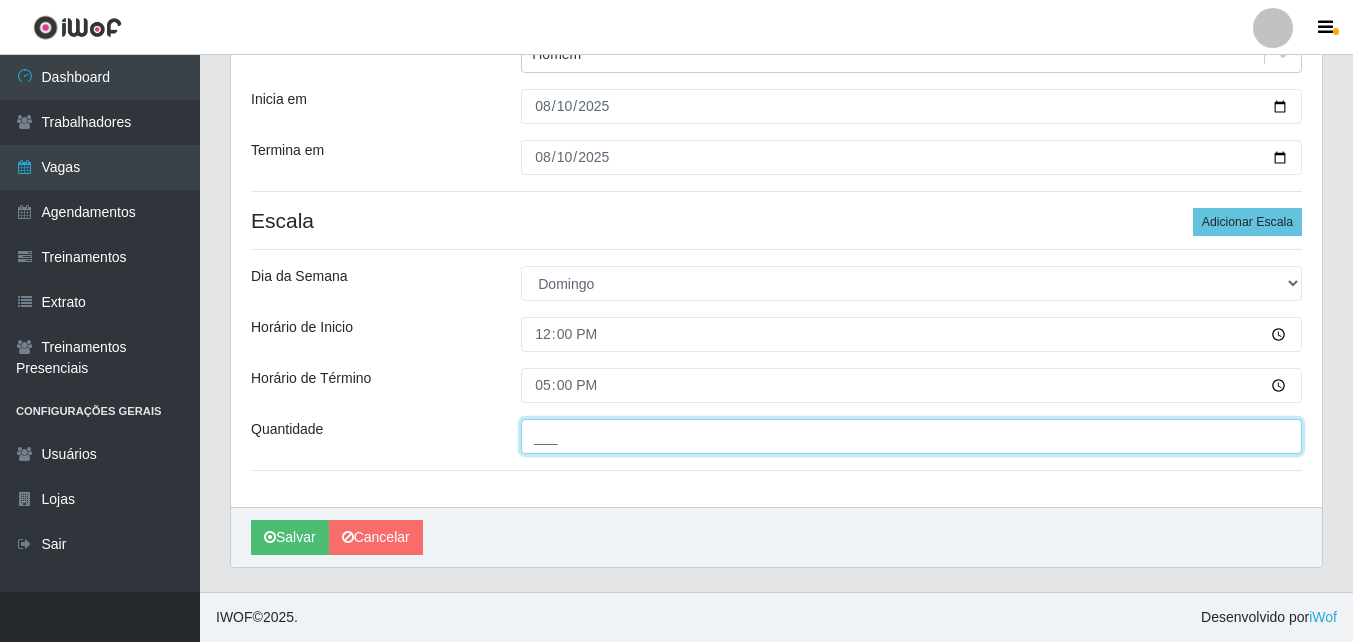 click on "___" at bounding box center [911, 436] 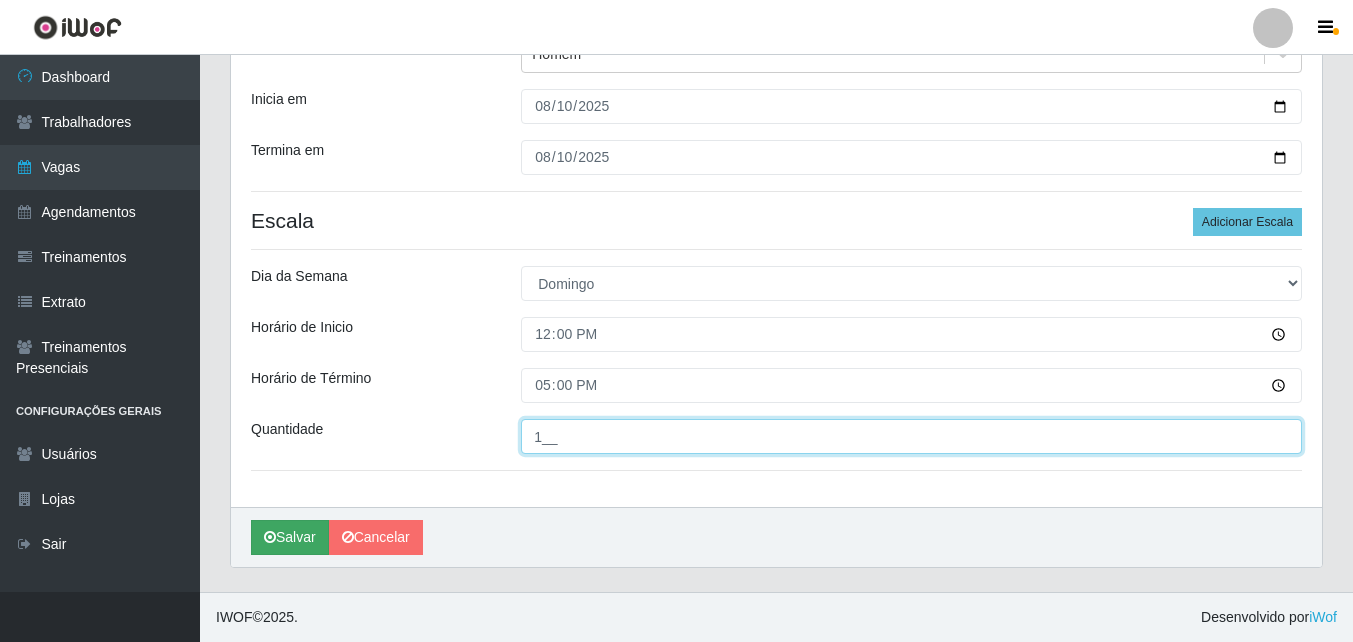 type on "1__" 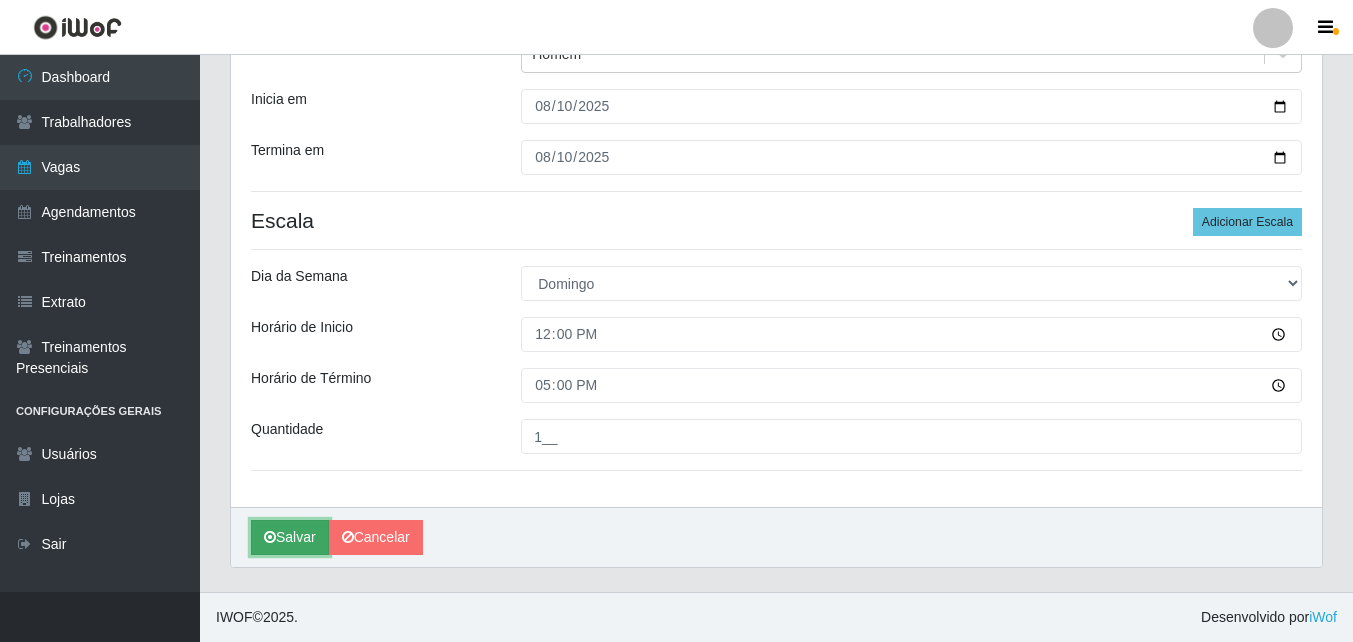 click on "Salvar" at bounding box center [290, 537] 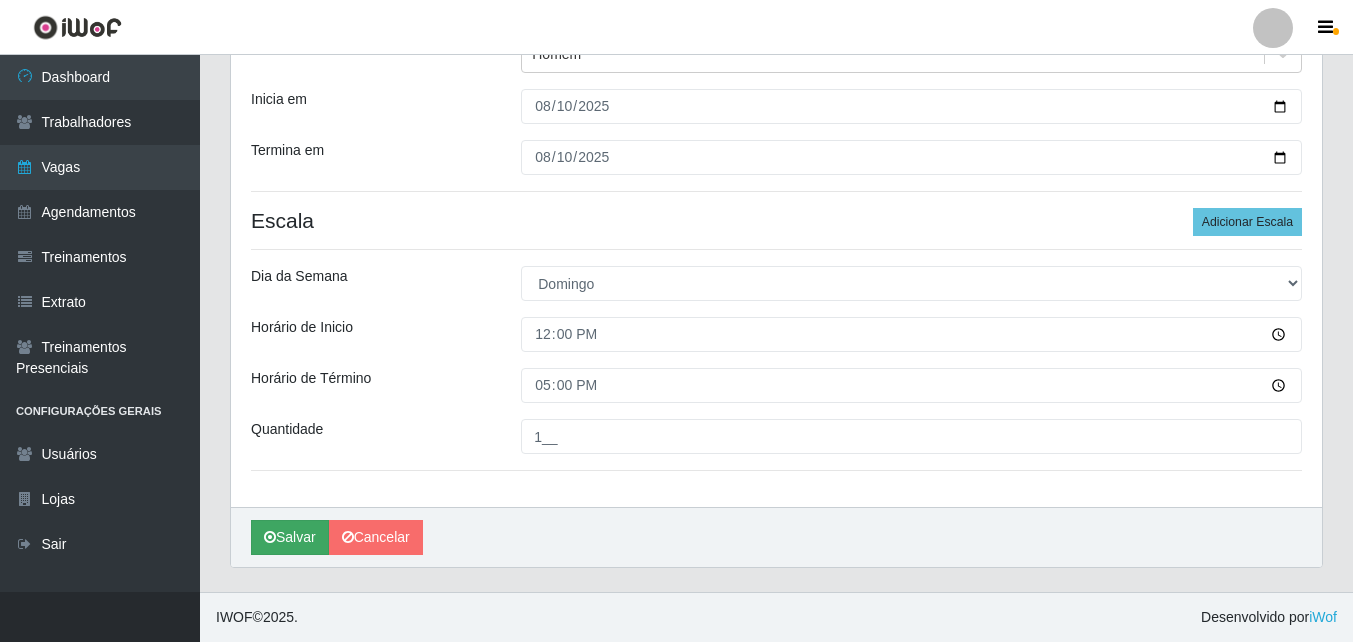 scroll, scrollTop: 0, scrollLeft: 0, axis: both 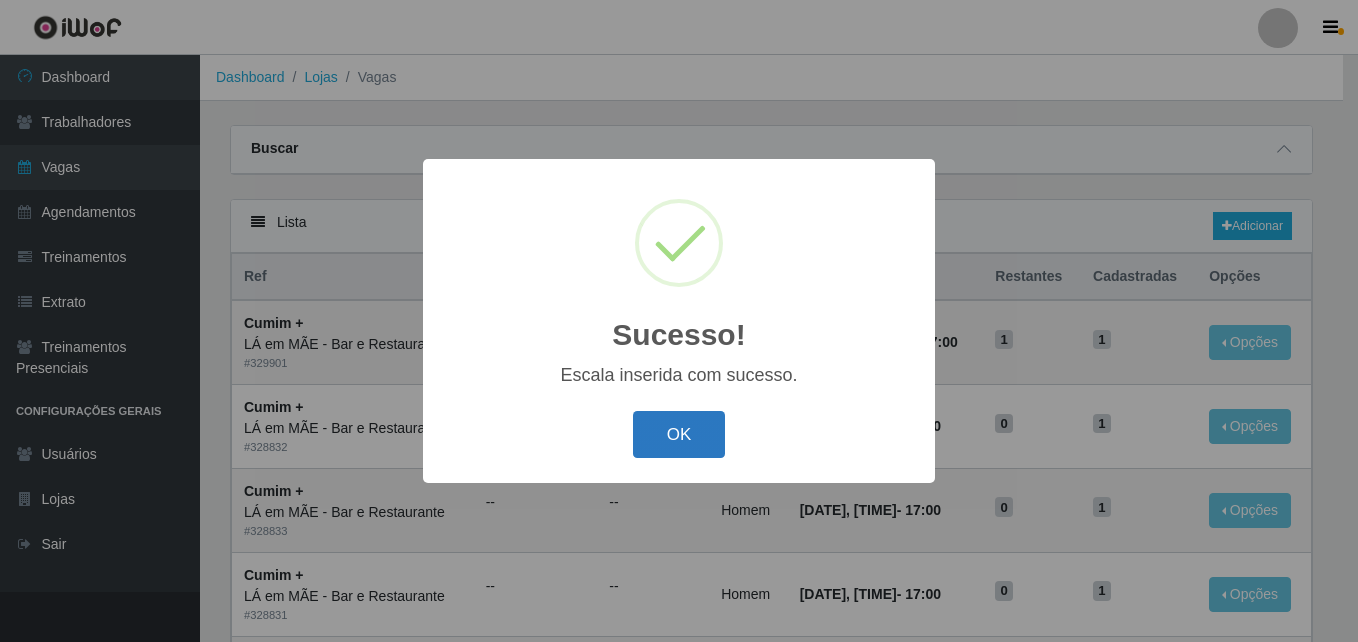 click on "OK" at bounding box center (679, 434) 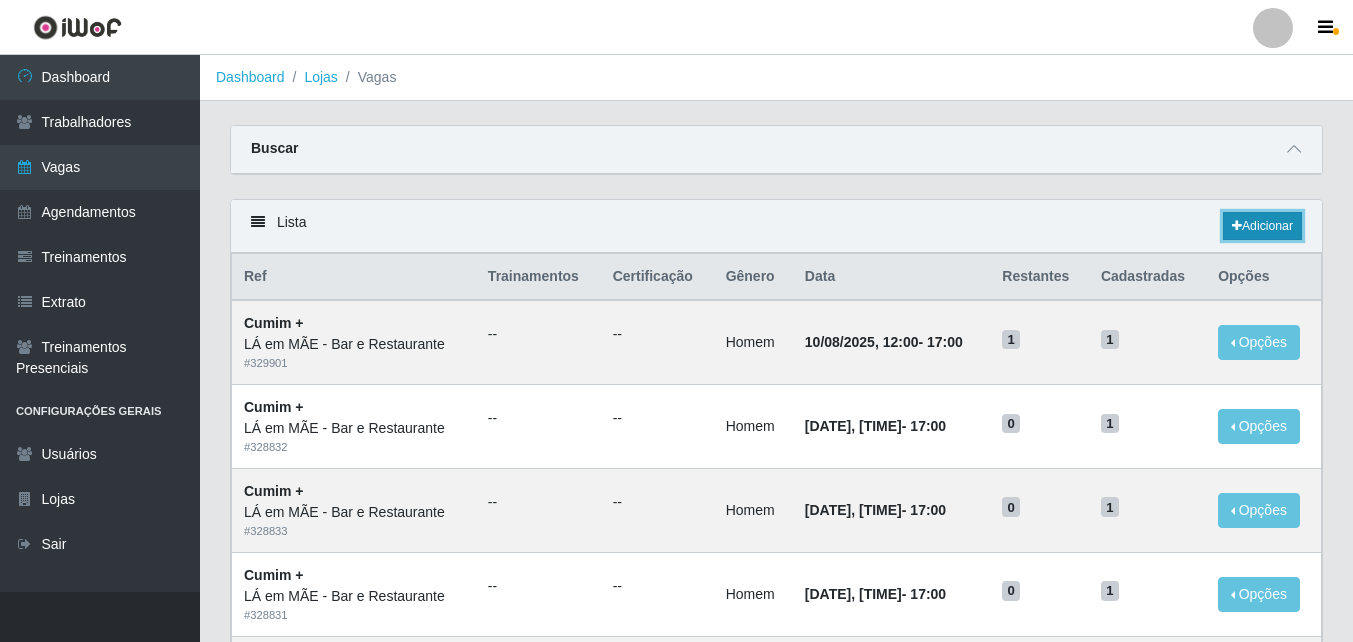 click on "Adicionar" at bounding box center [1262, 226] 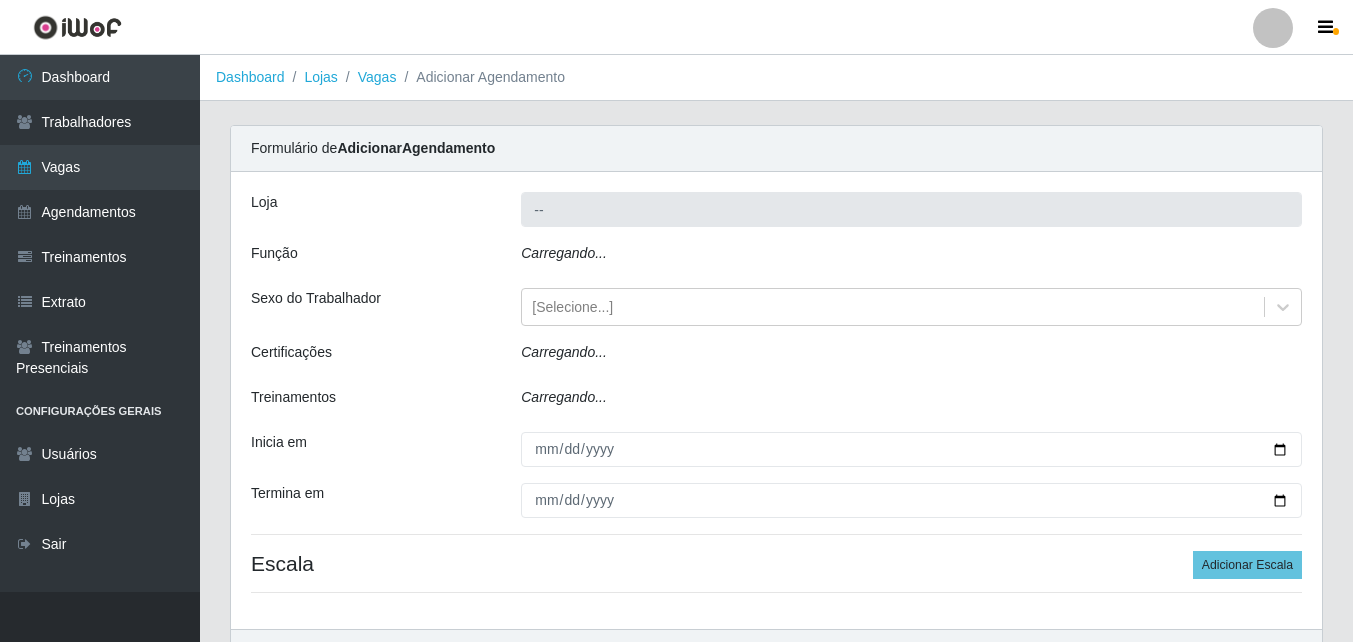 type on "LÁ em MÃE - Bar e Restaurante" 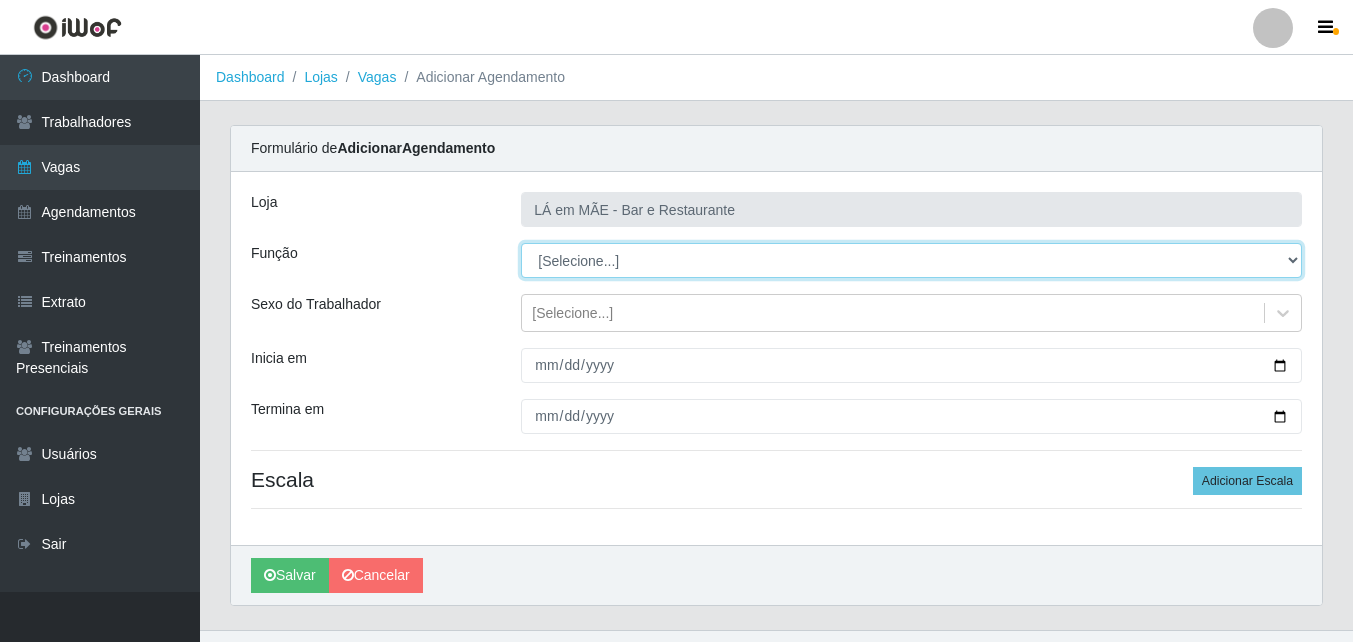 click on "[Selecione...] ASG ASG + ASG ++ Auxiliar de Cozinha Auxiliar de Cozinha + Auxiliar de Cozinha ++ Copeiro Copeiro + Copeiro ++ Cumim Cumim + Cumim ++ Garçom Garçom + Garçom ++" at bounding box center [911, 260] 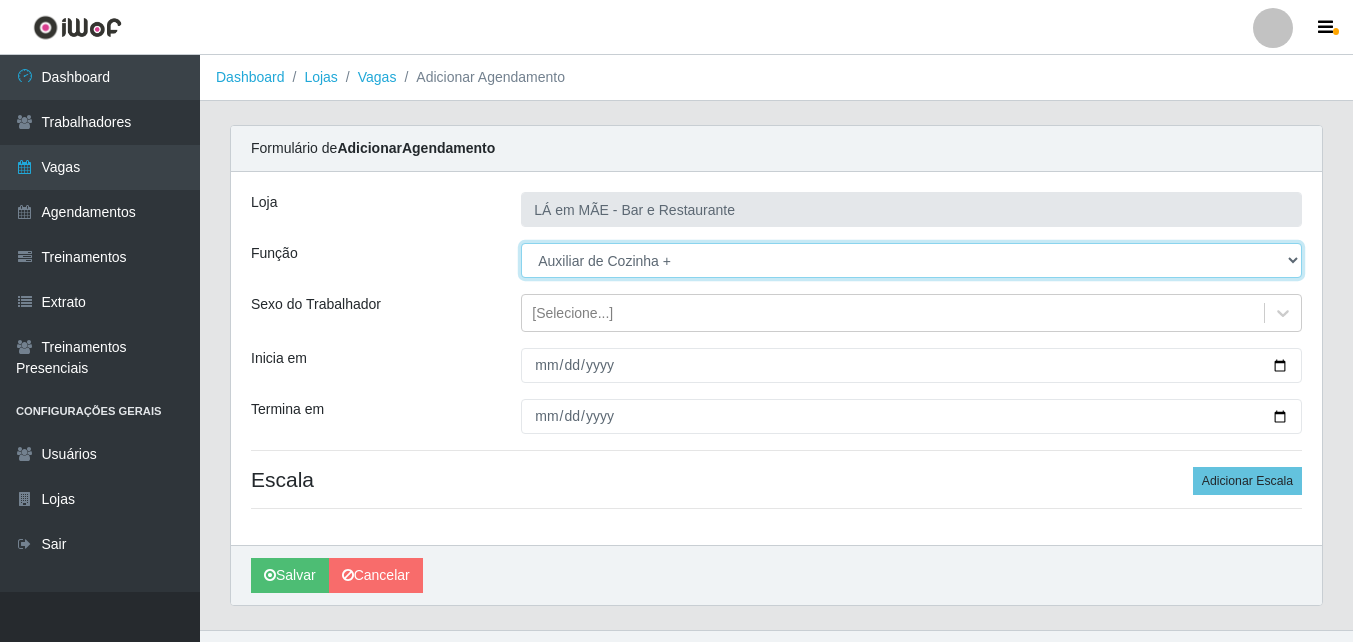 click on "[Selecione...] ASG ASG + ASG ++ Auxiliar de Cozinha Auxiliar de Cozinha + Auxiliar de Cozinha ++ Copeiro Copeiro + Copeiro ++ Cumim Cumim + Cumim ++ Garçom Garçom + Garçom ++" at bounding box center (911, 260) 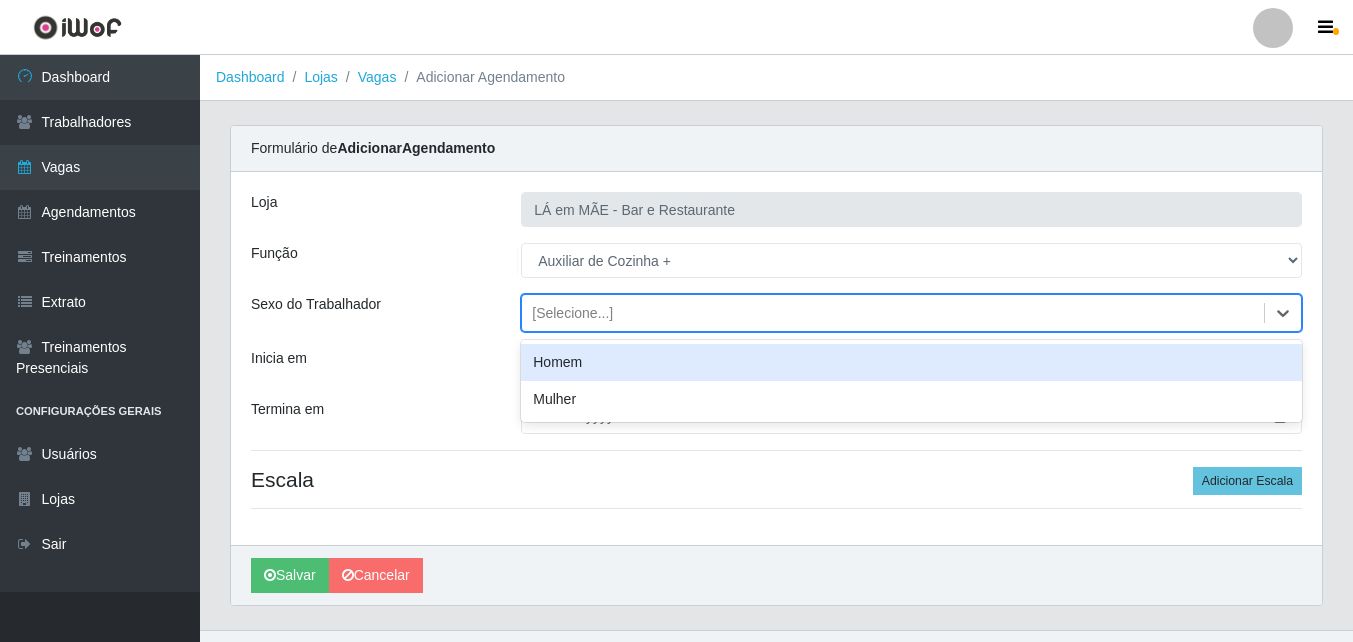 click on "[Selecione...]" at bounding box center (893, 313) 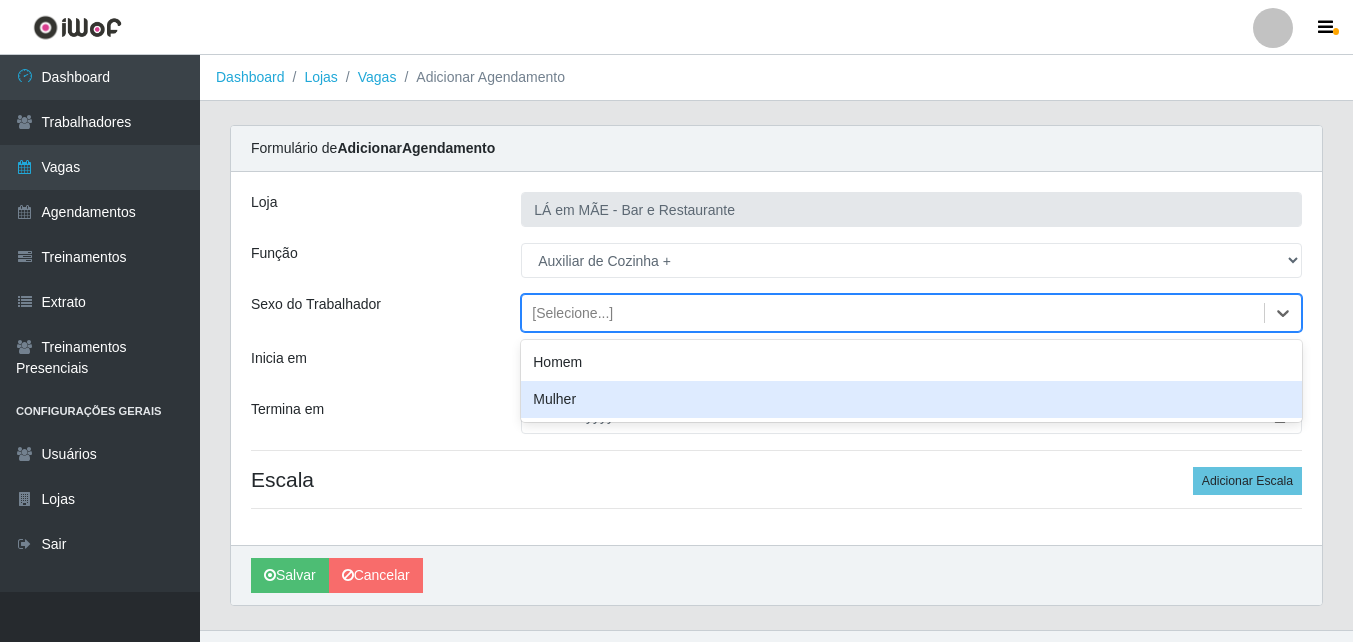 click on "Mulher" at bounding box center [911, 399] 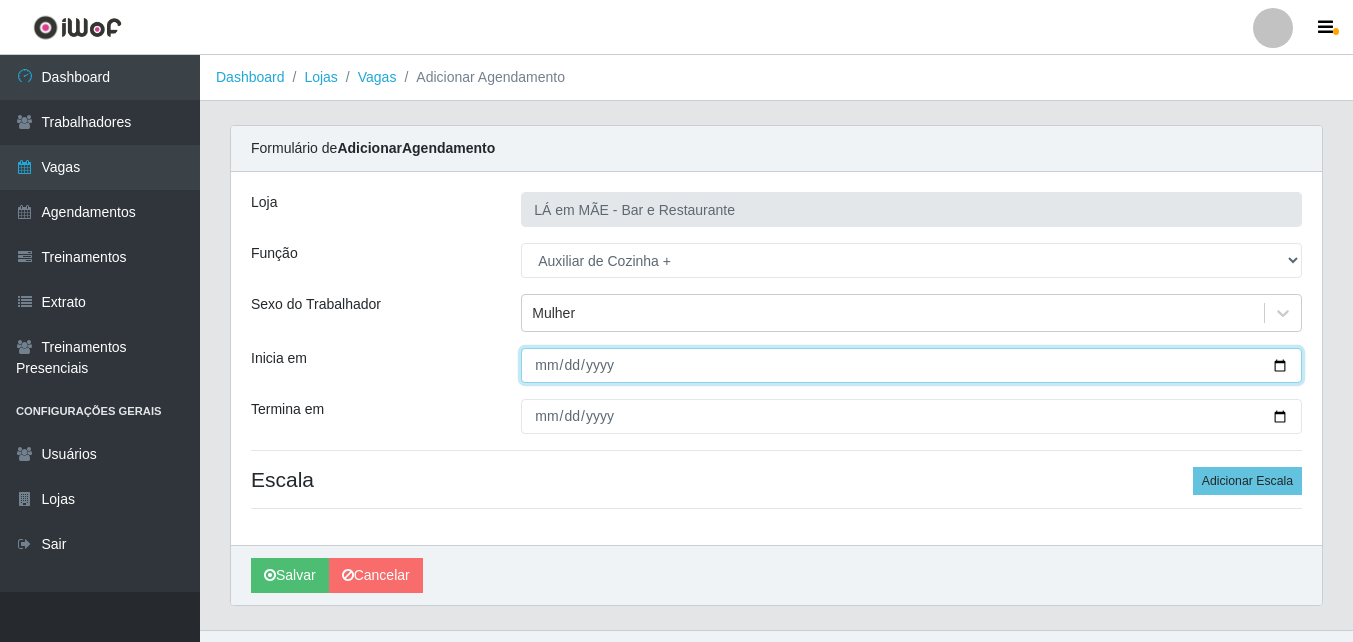 click on "Inicia em" at bounding box center (911, 365) 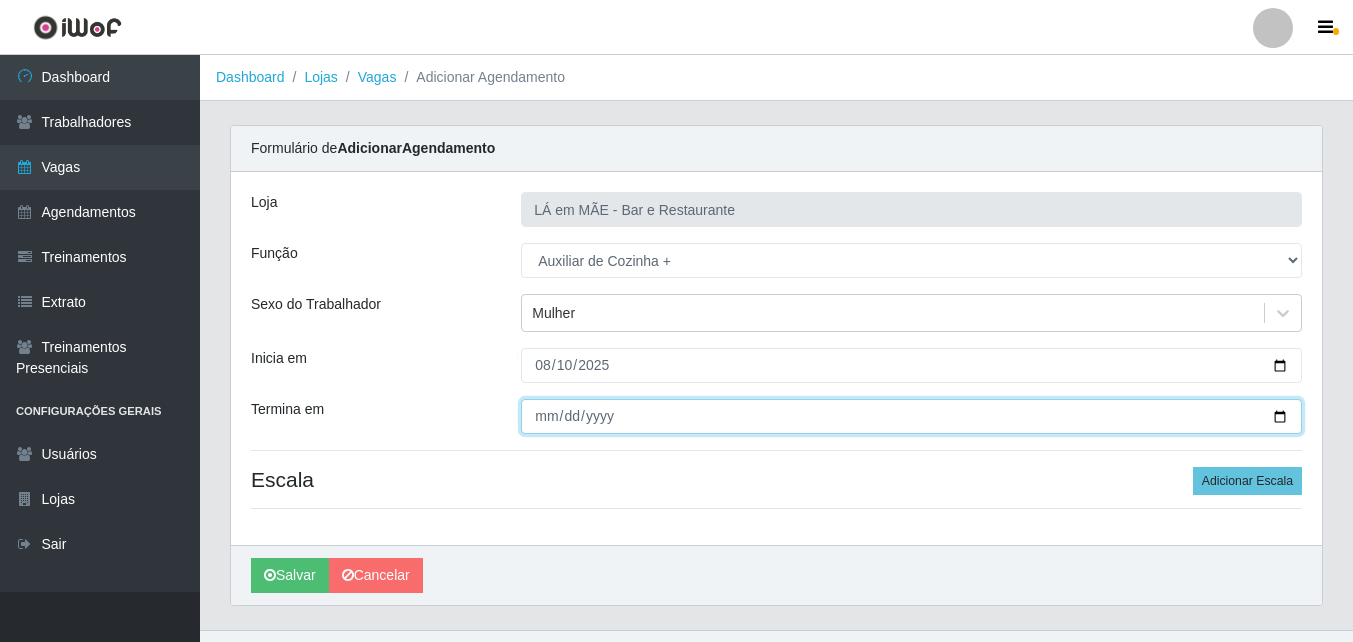 click on "Termina em" at bounding box center [911, 416] 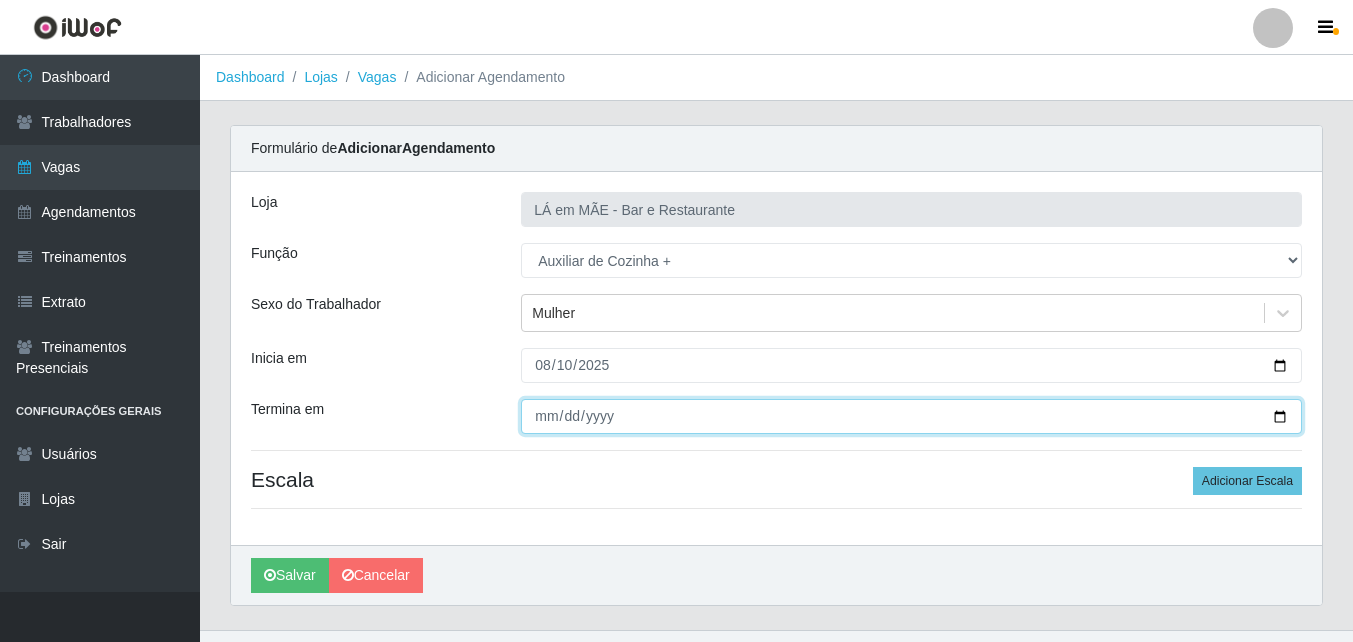 type on "2025-08-10" 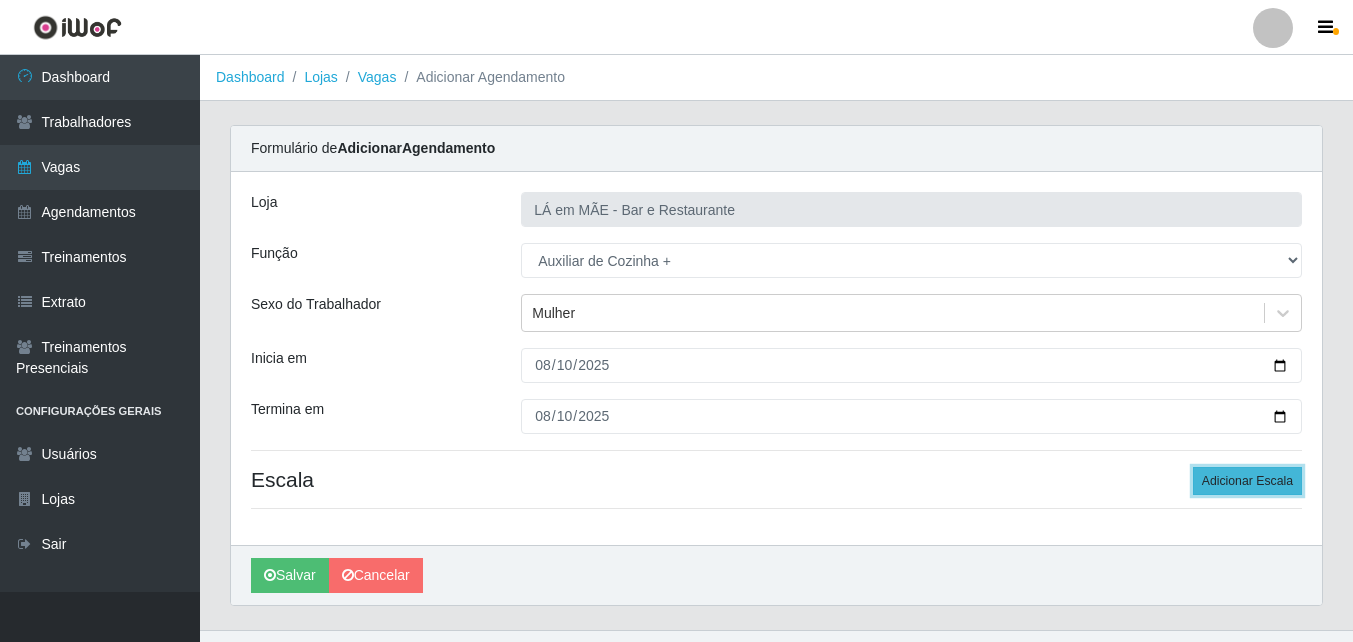 click on "Adicionar Escala" at bounding box center [1247, 481] 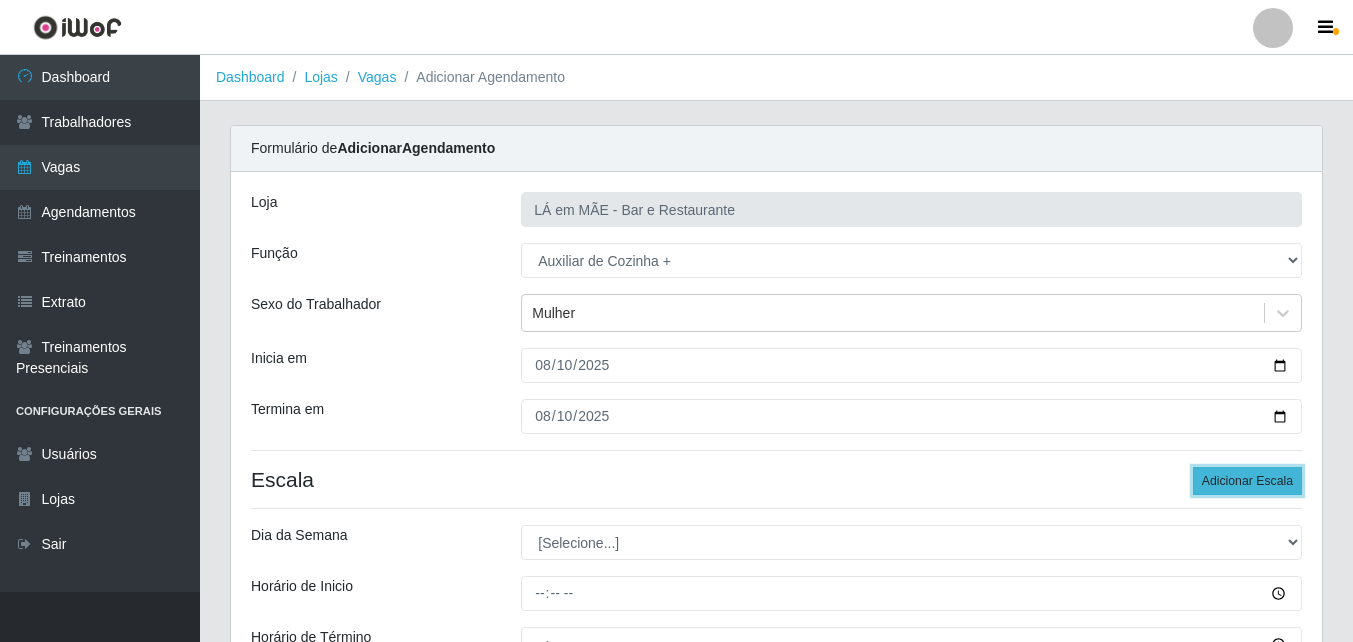 click on "Adicionar Escala" at bounding box center (1247, 481) 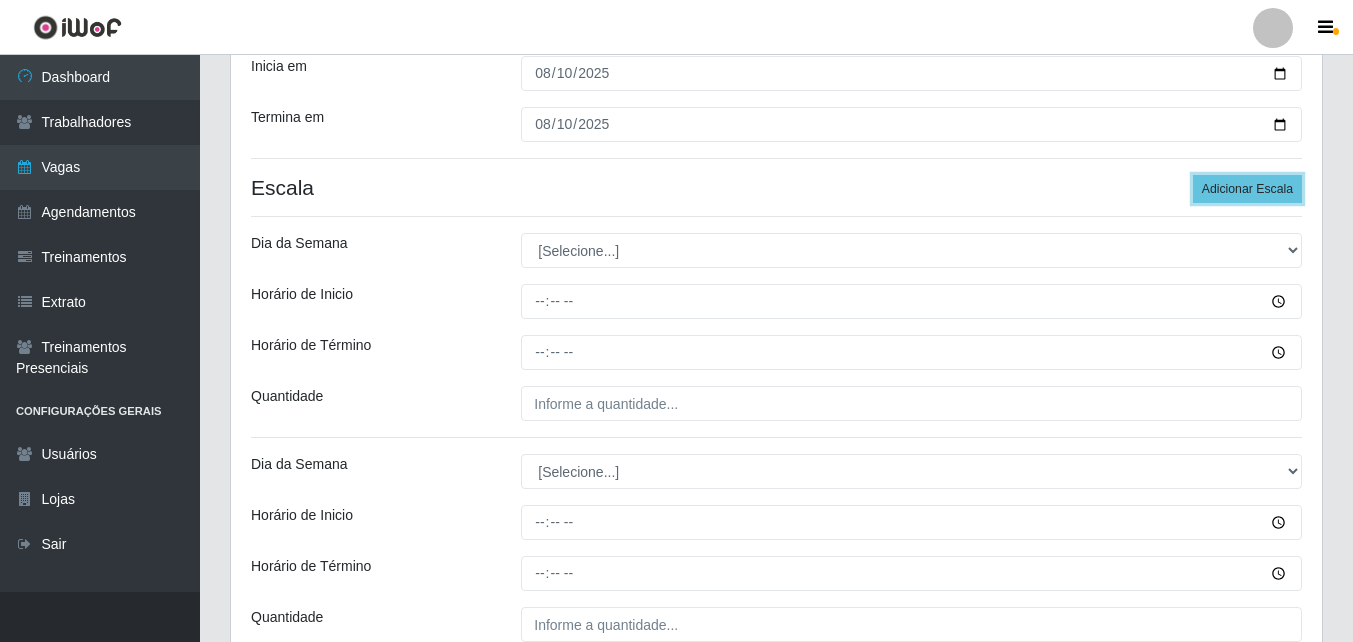 scroll, scrollTop: 300, scrollLeft: 0, axis: vertical 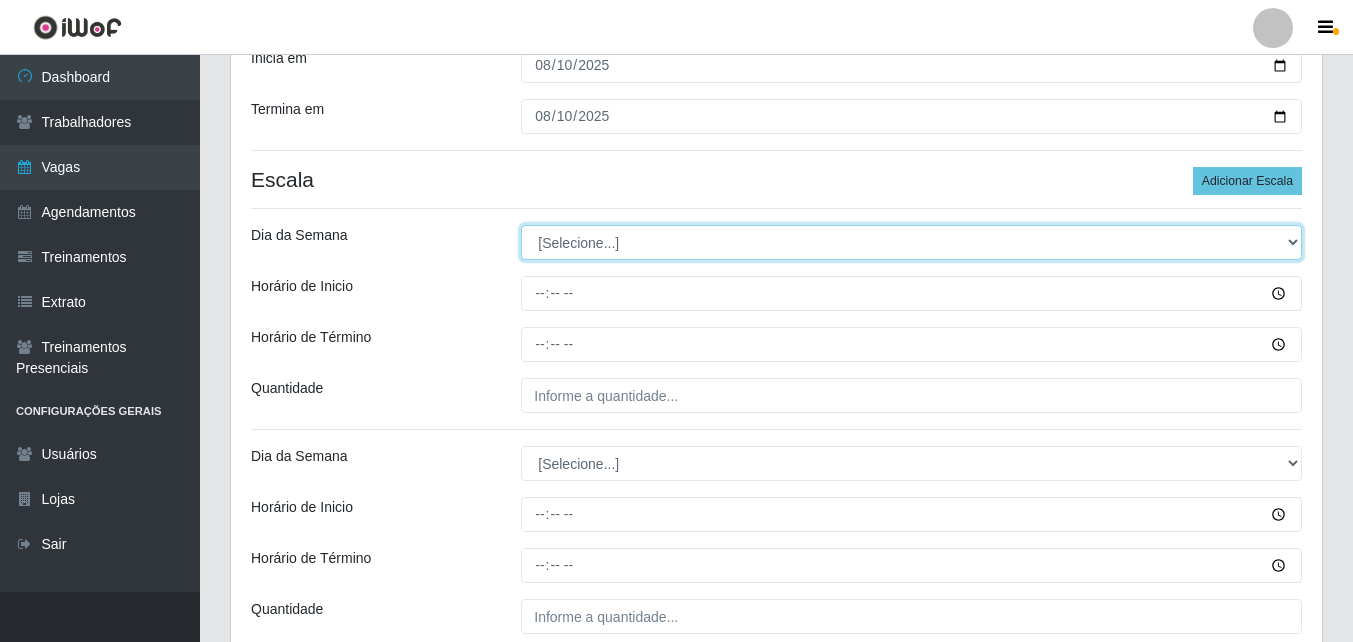 click on "[Selecione...] Segunda Terça Quarta Quinta Sexta Sábado Domingo" at bounding box center (911, 242) 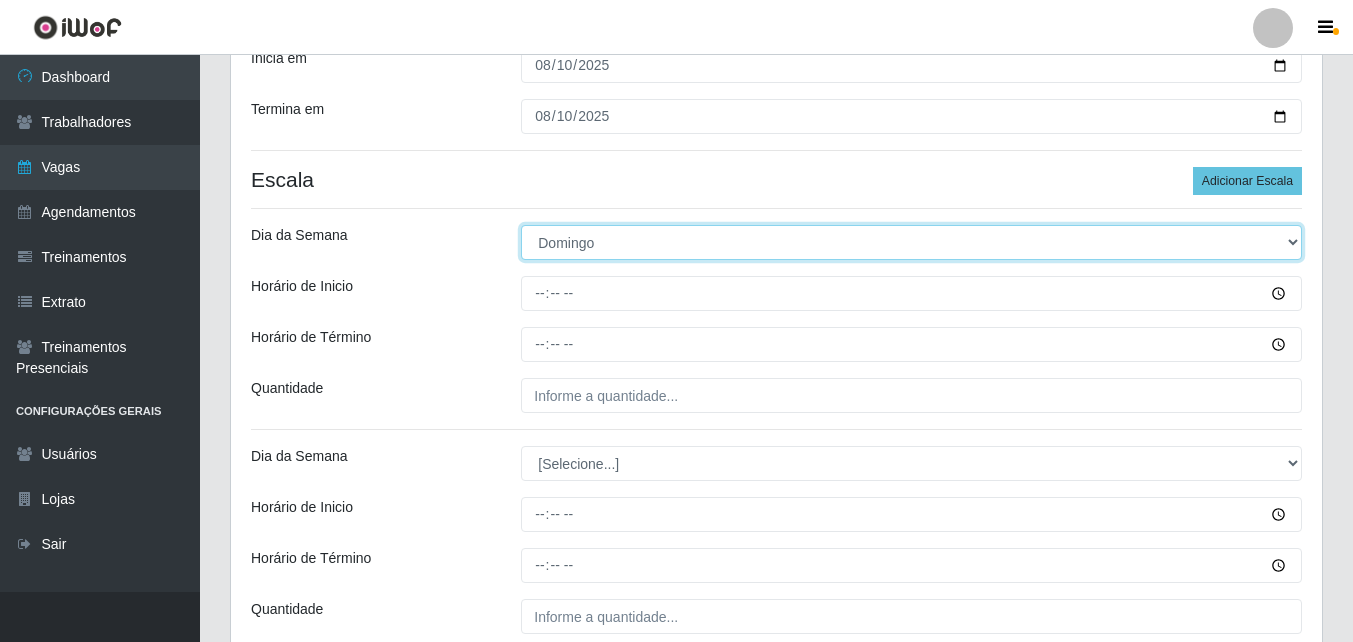 click on "[Selecione...] Segunda Terça Quarta Quinta Sexta Sábado Domingo" at bounding box center (911, 242) 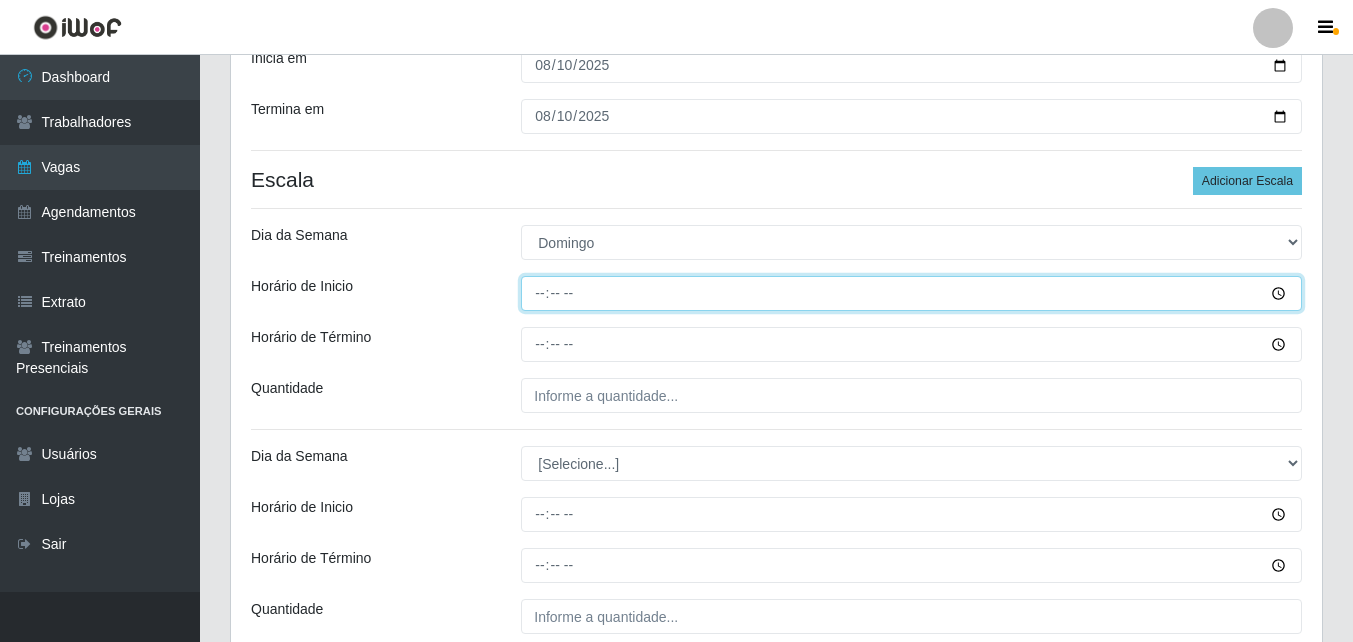 click on "Horário de Inicio" at bounding box center (911, 293) 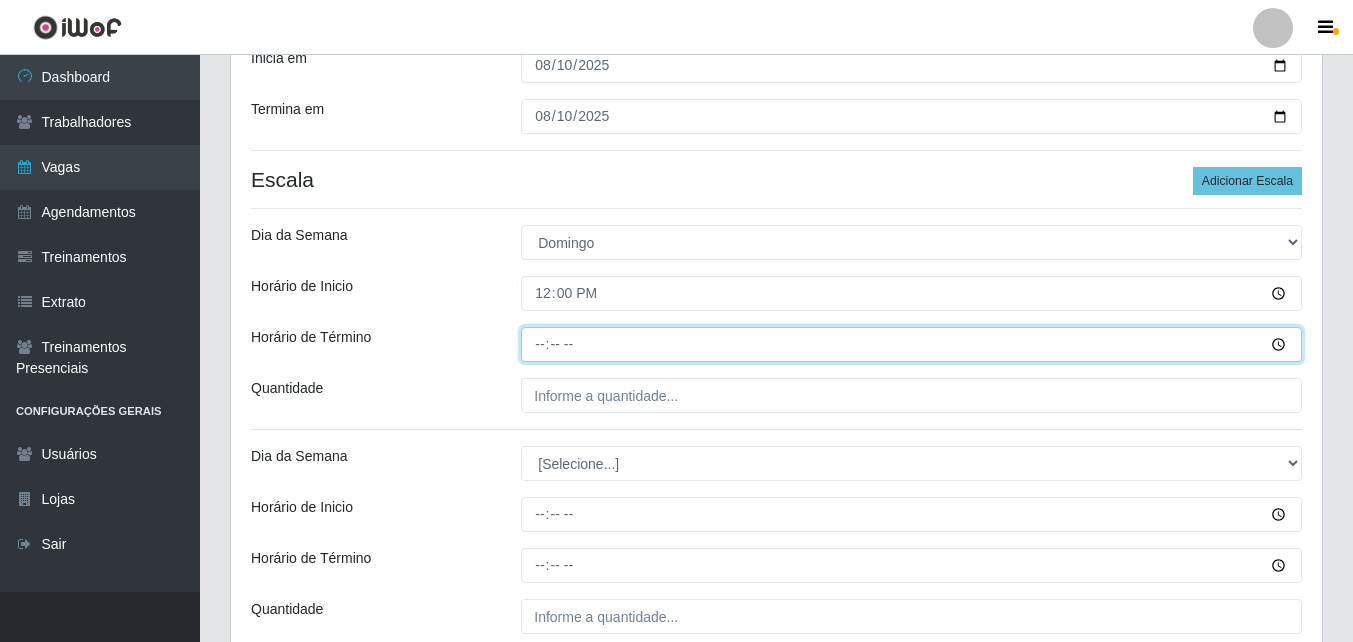 click on "Horário de Término" at bounding box center [911, 344] 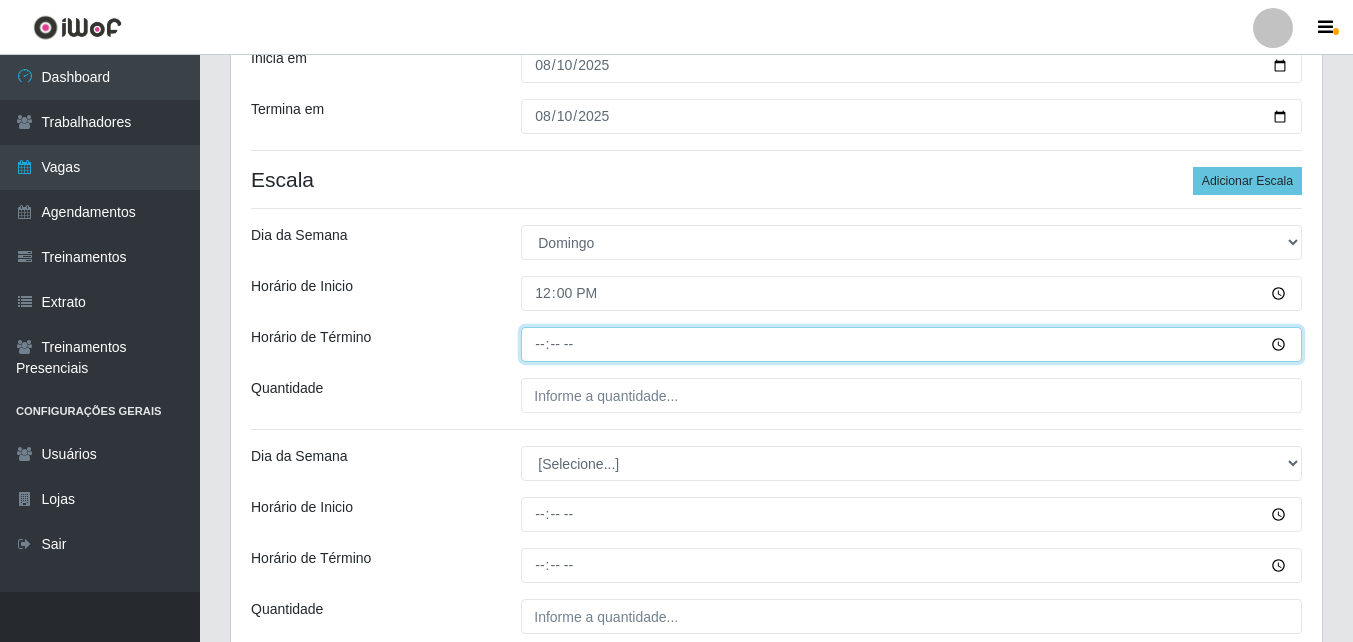 type on "17:00" 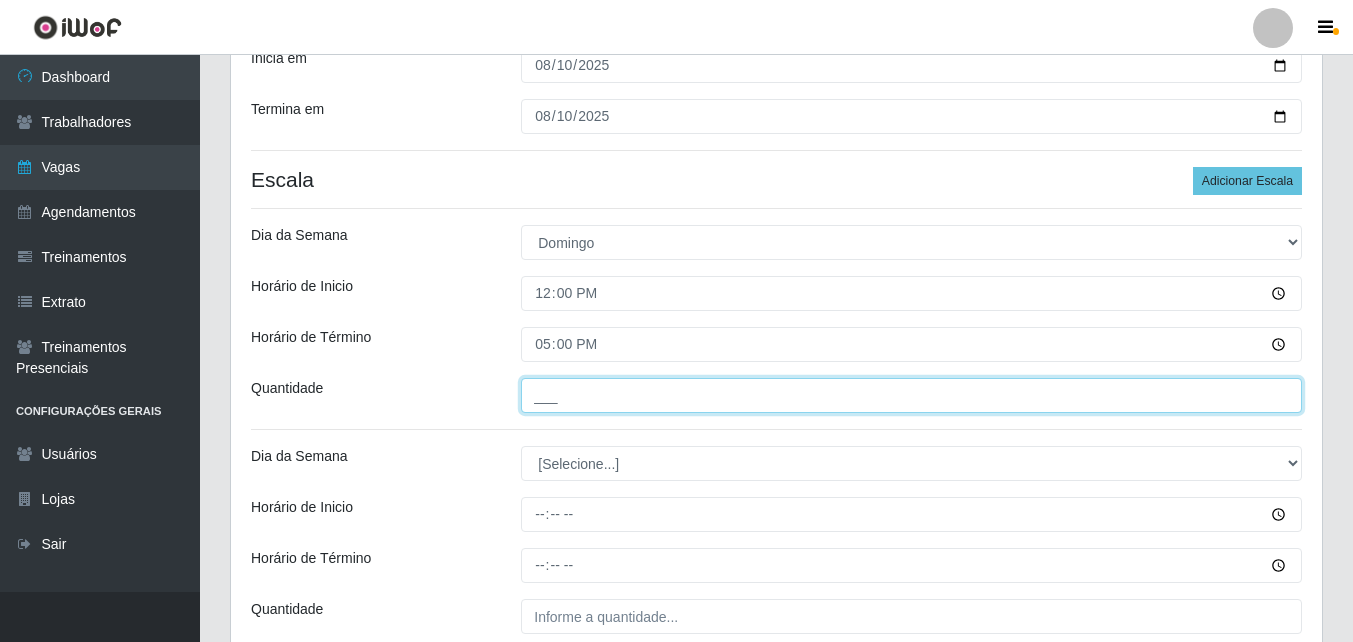 click on "___" at bounding box center [911, 395] 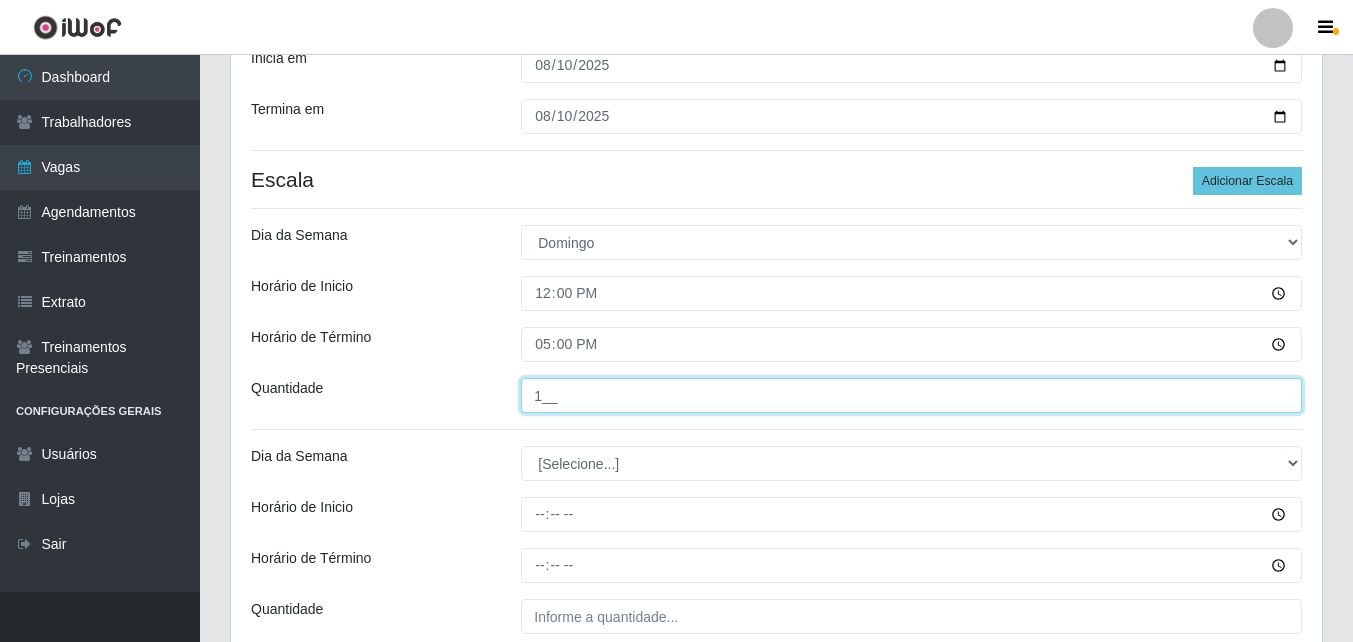 type on "1__" 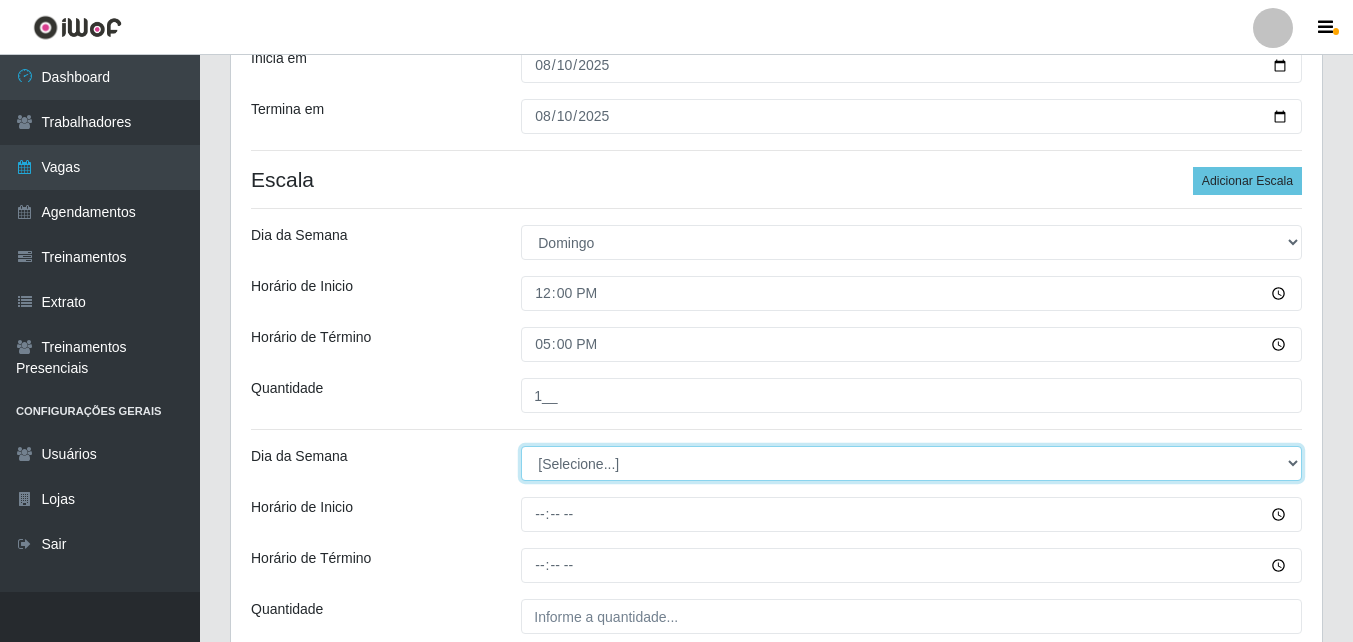 click on "[Selecione...] Segunda Terça Quarta Quinta Sexta Sábado Domingo" at bounding box center (911, 463) 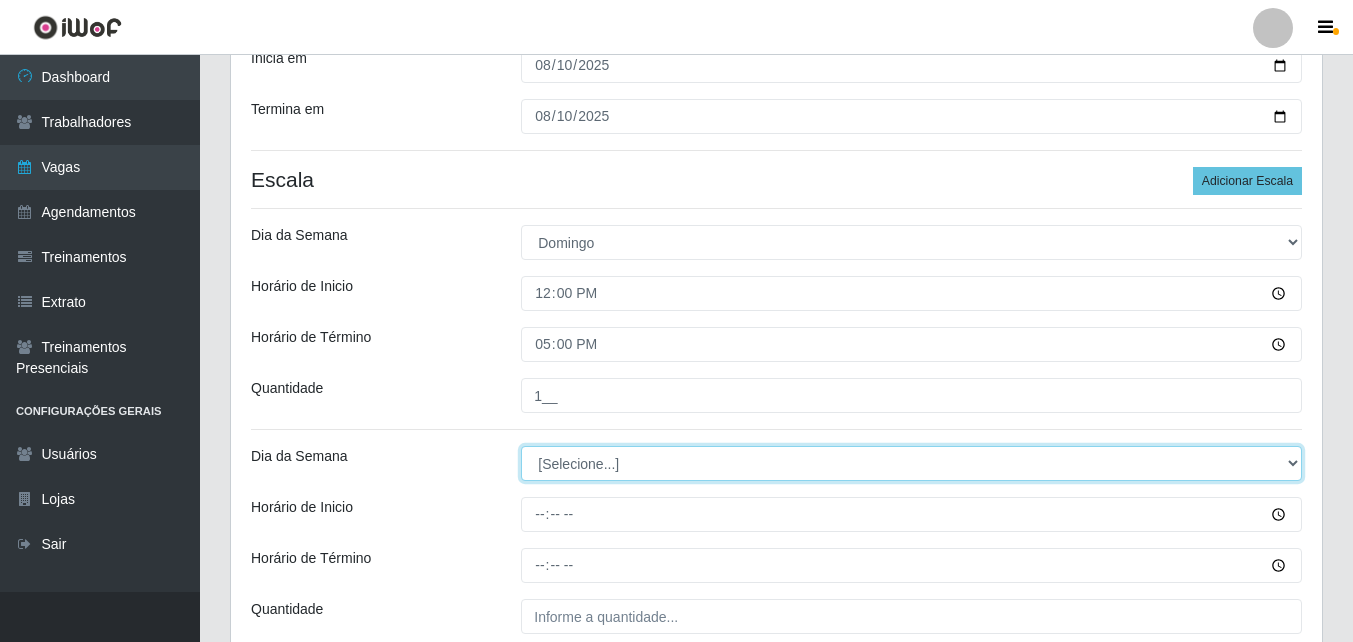 select on "0" 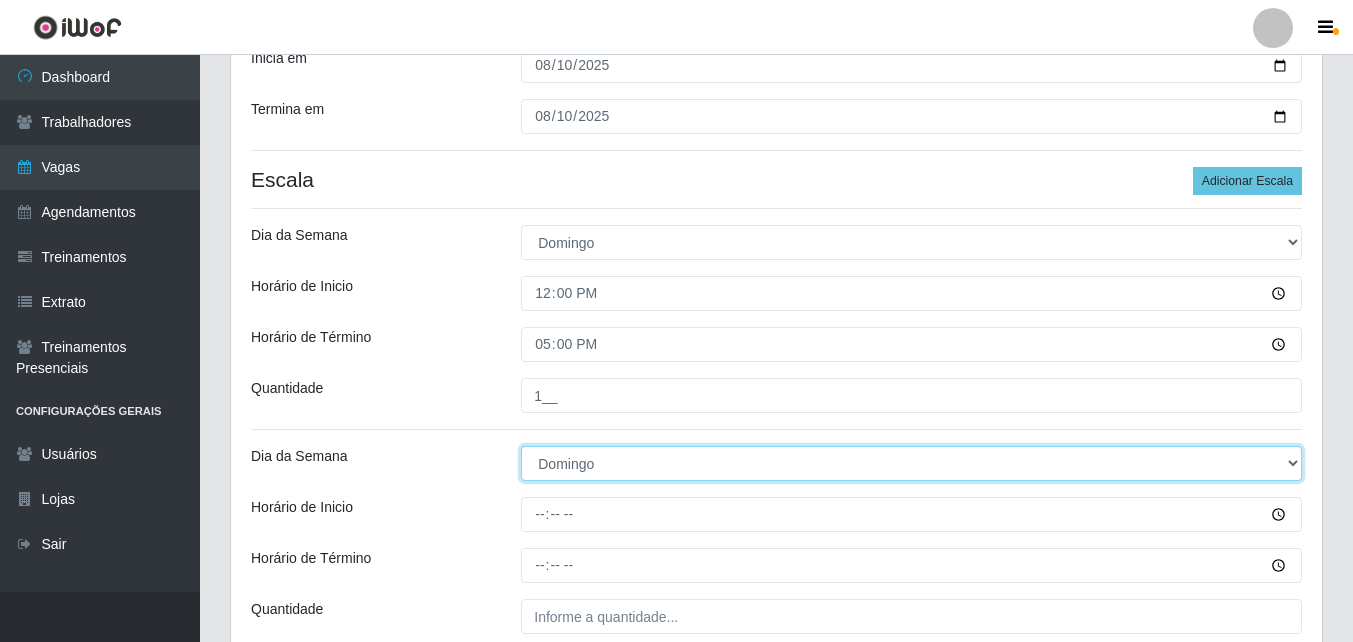 click on "[Selecione...] Segunda Terça Quarta Quinta Sexta Sábado Domingo" at bounding box center [911, 463] 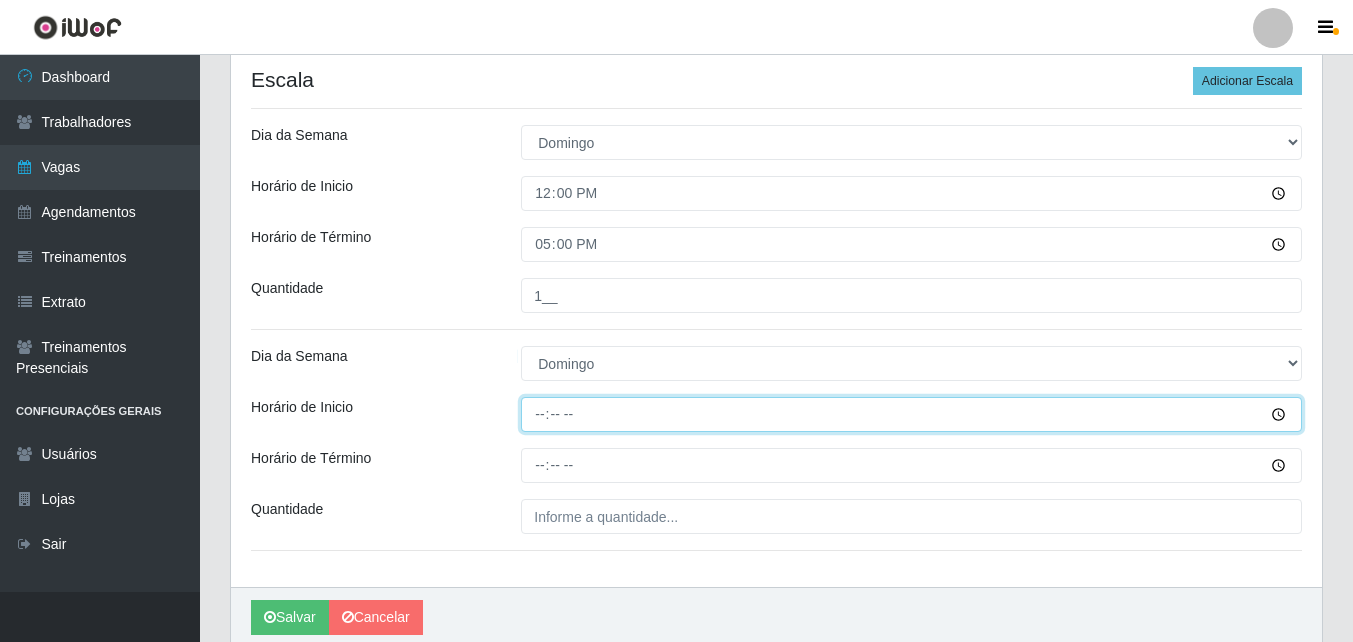 click on "Horário de Inicio" at bounding box center (911, 414) 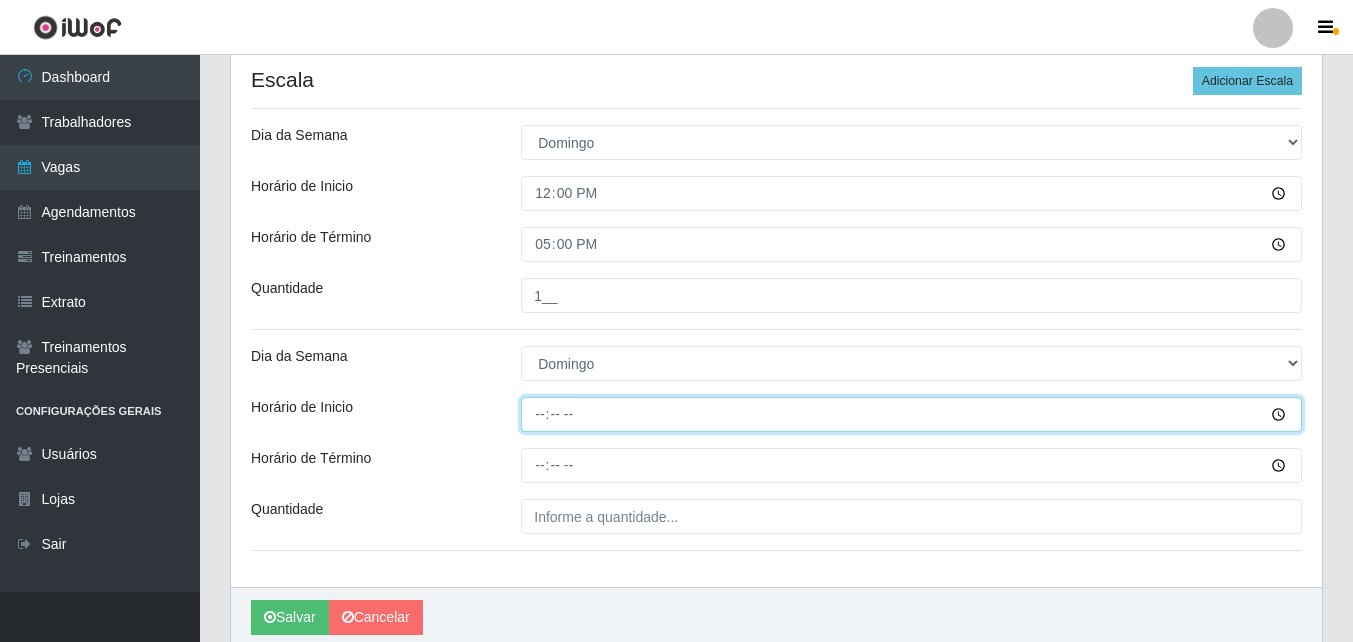 type on "13:00" 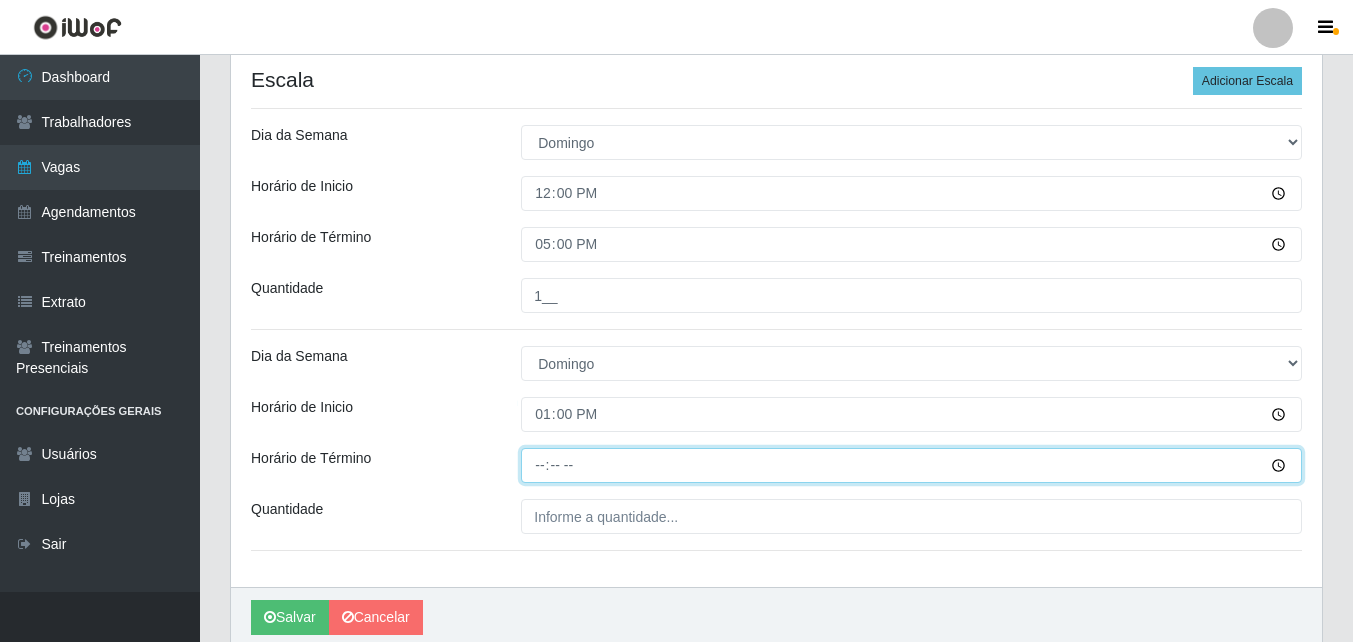 click on "Horário de Término" at bounding box center [911, 465] 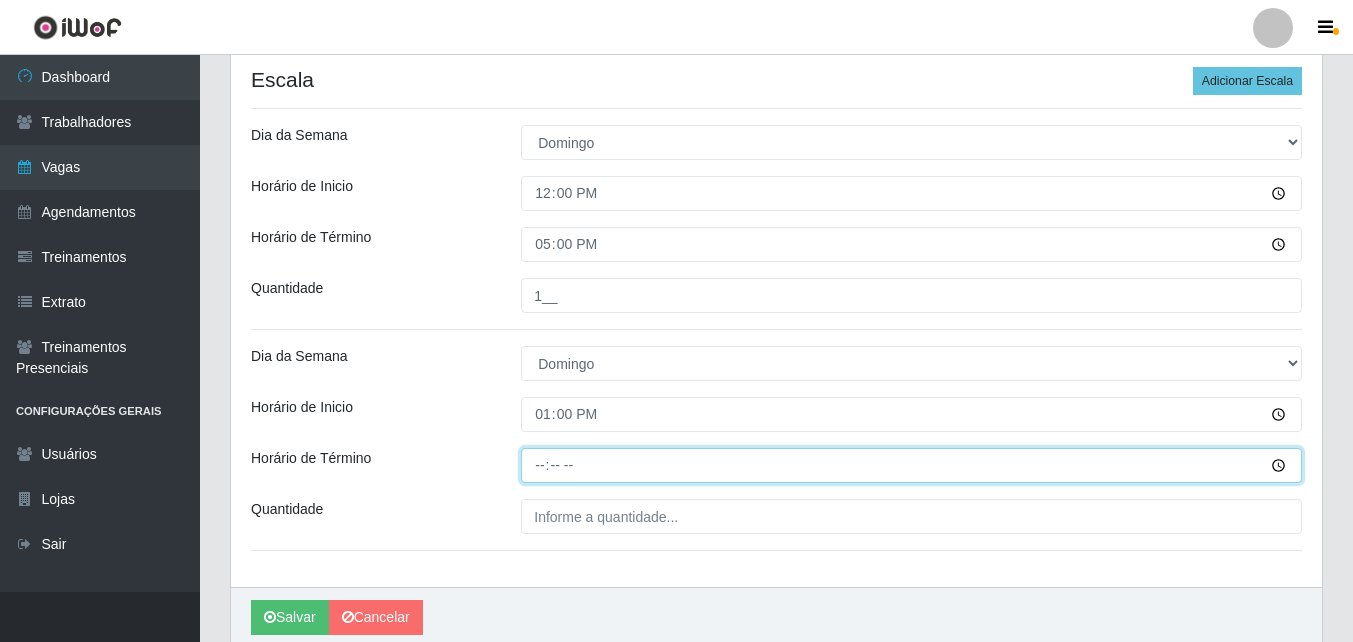 type on "18:00" 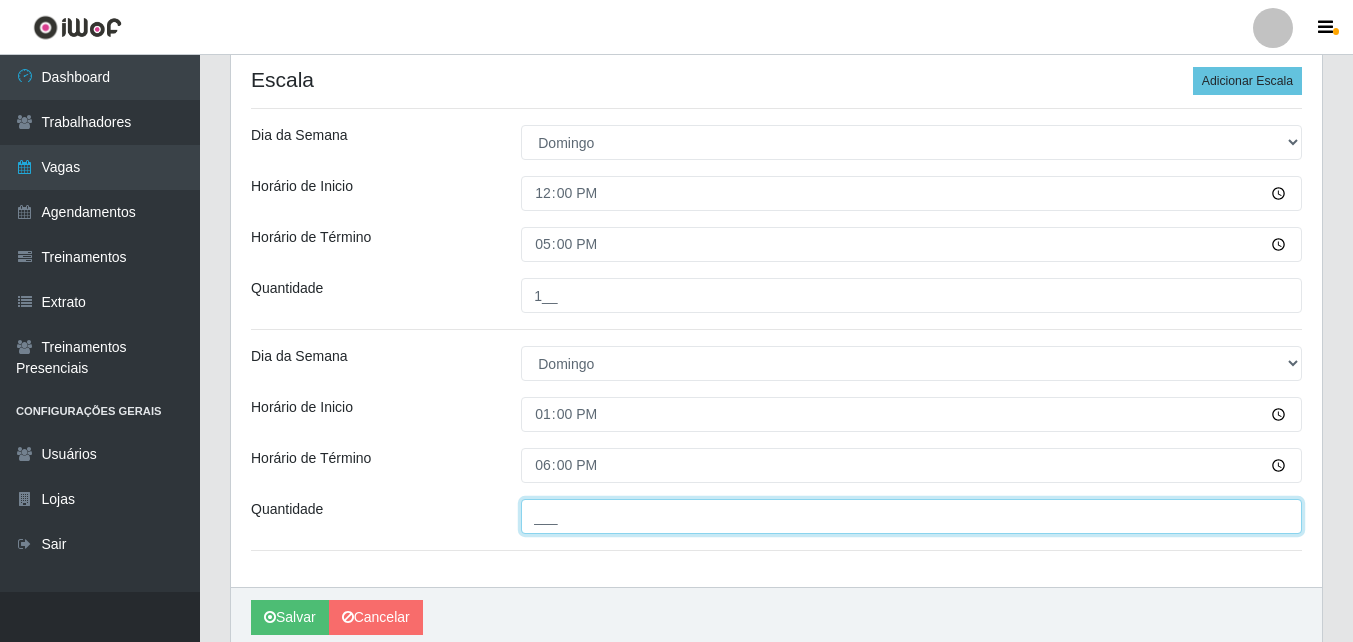 click on "___" at bounding box center [911, 516] 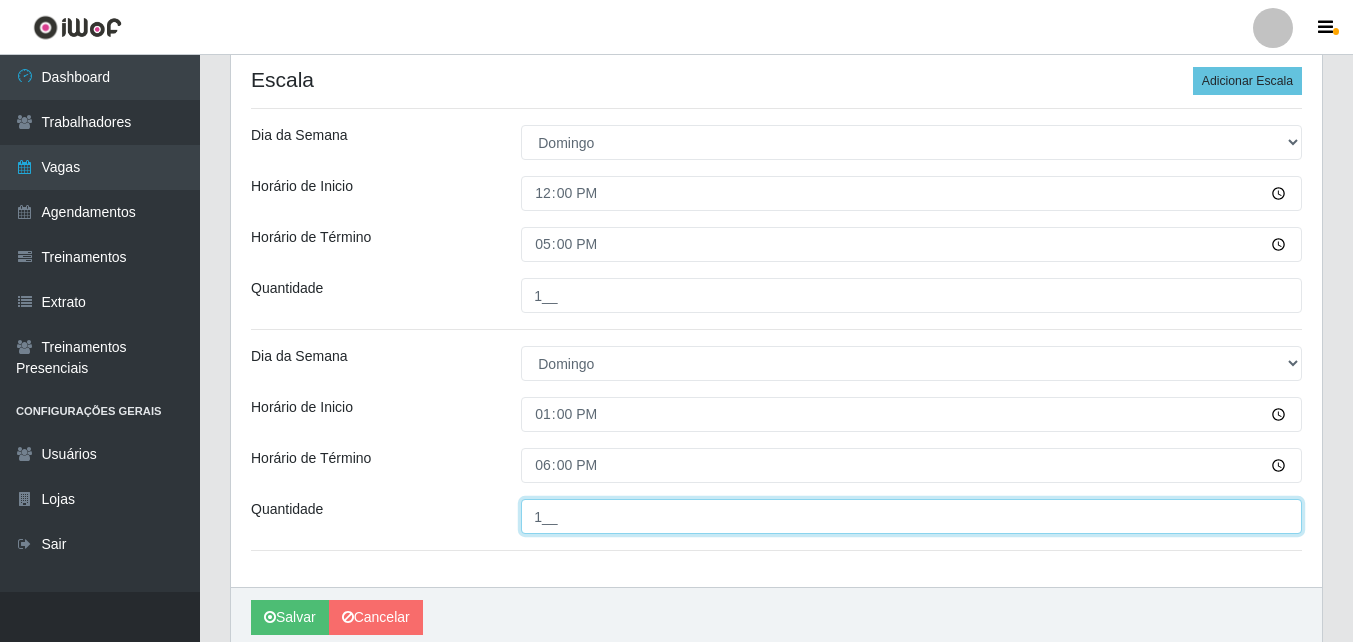 type on "1__" 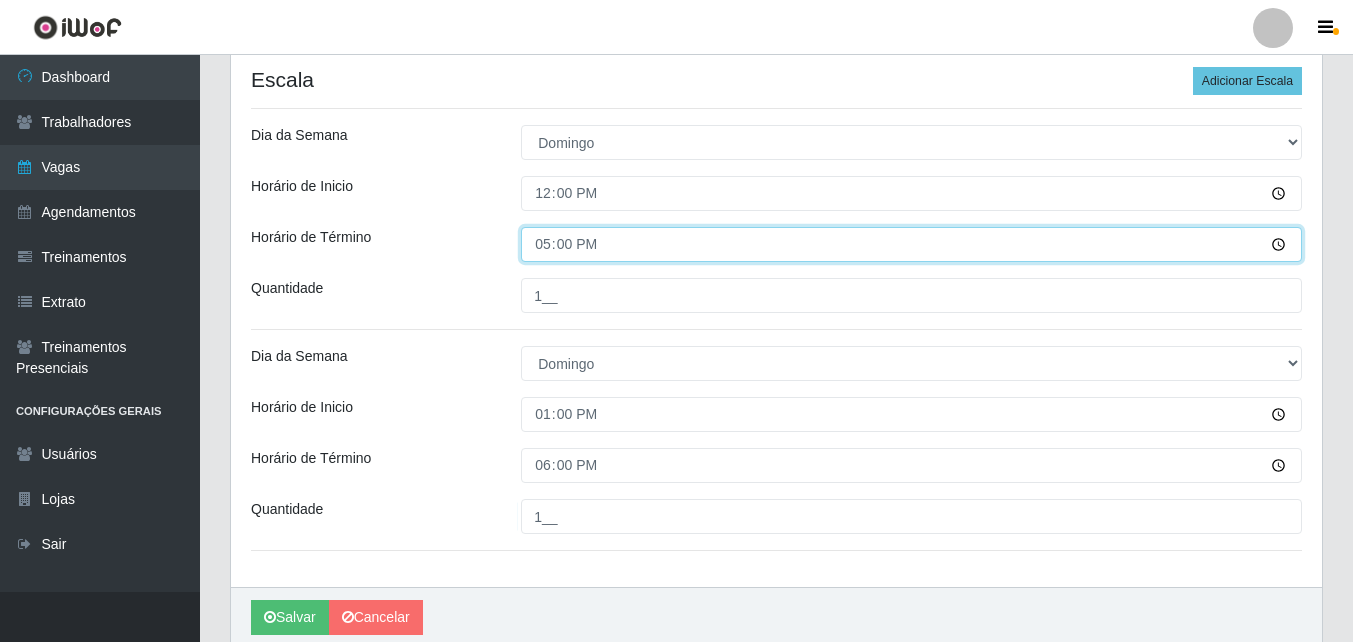 click on "17:00" at bounding box center (911, 244) 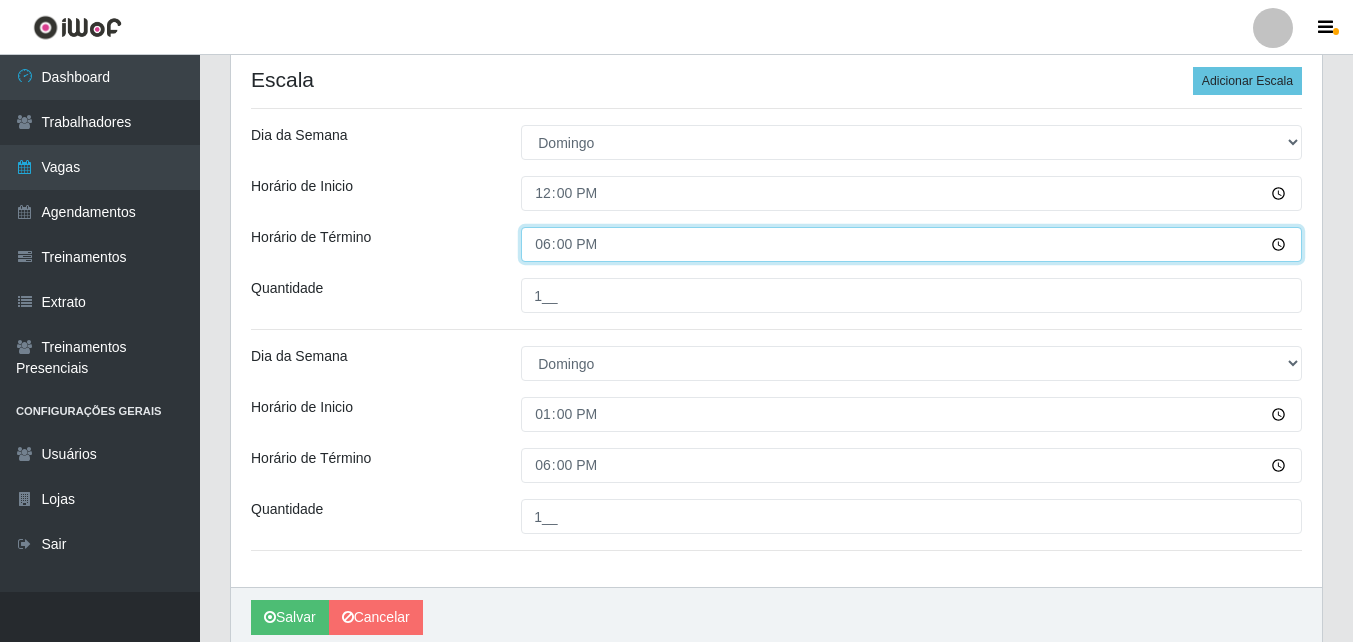 click on "18:00" at bounding box center [911, 244] 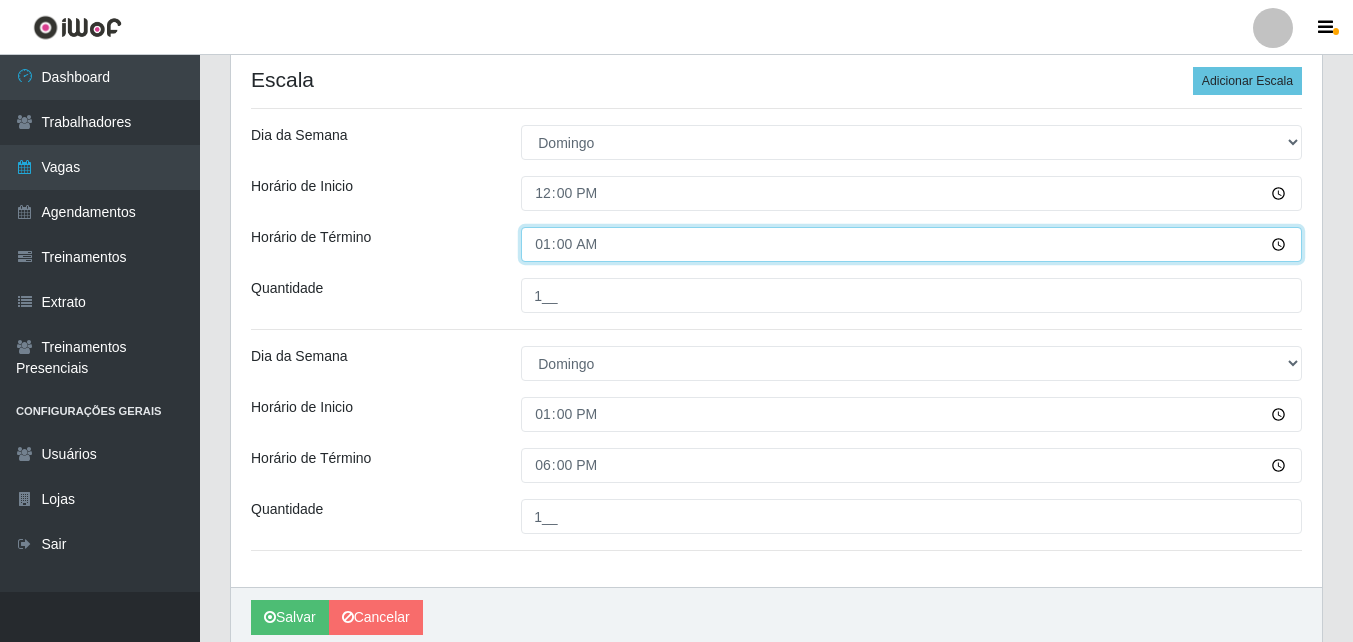 type on "17:00" 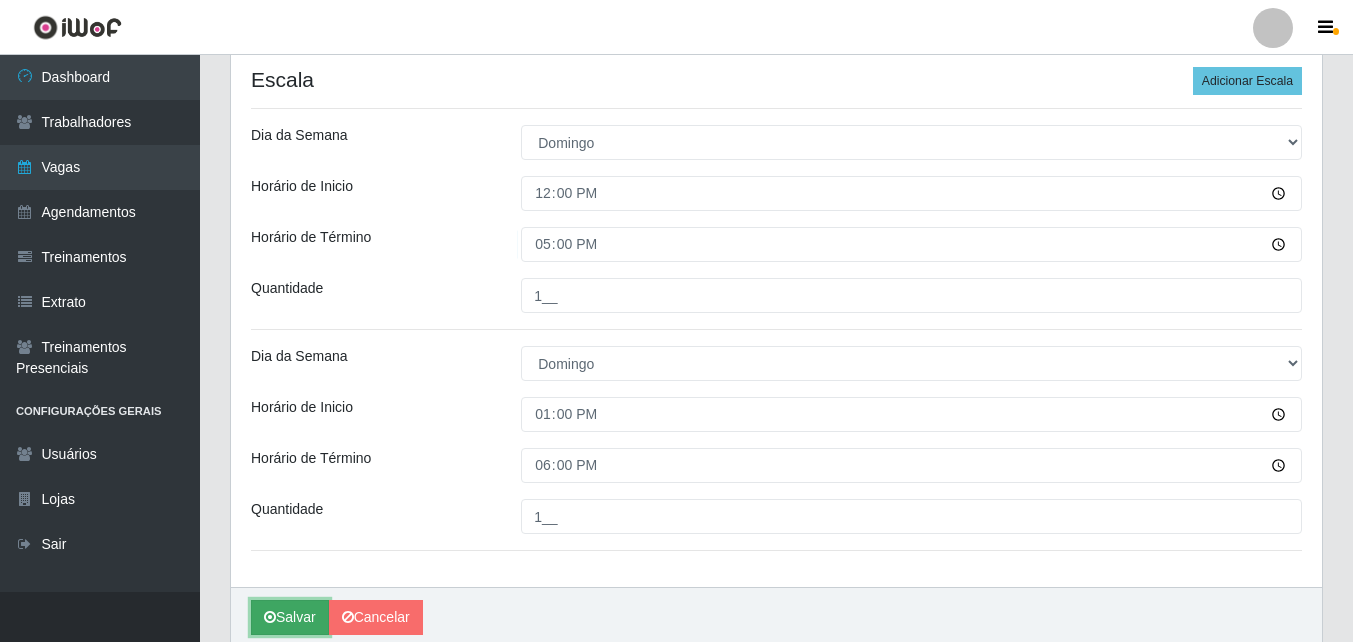 click on "Salvar" at bounding box center (290, 617) 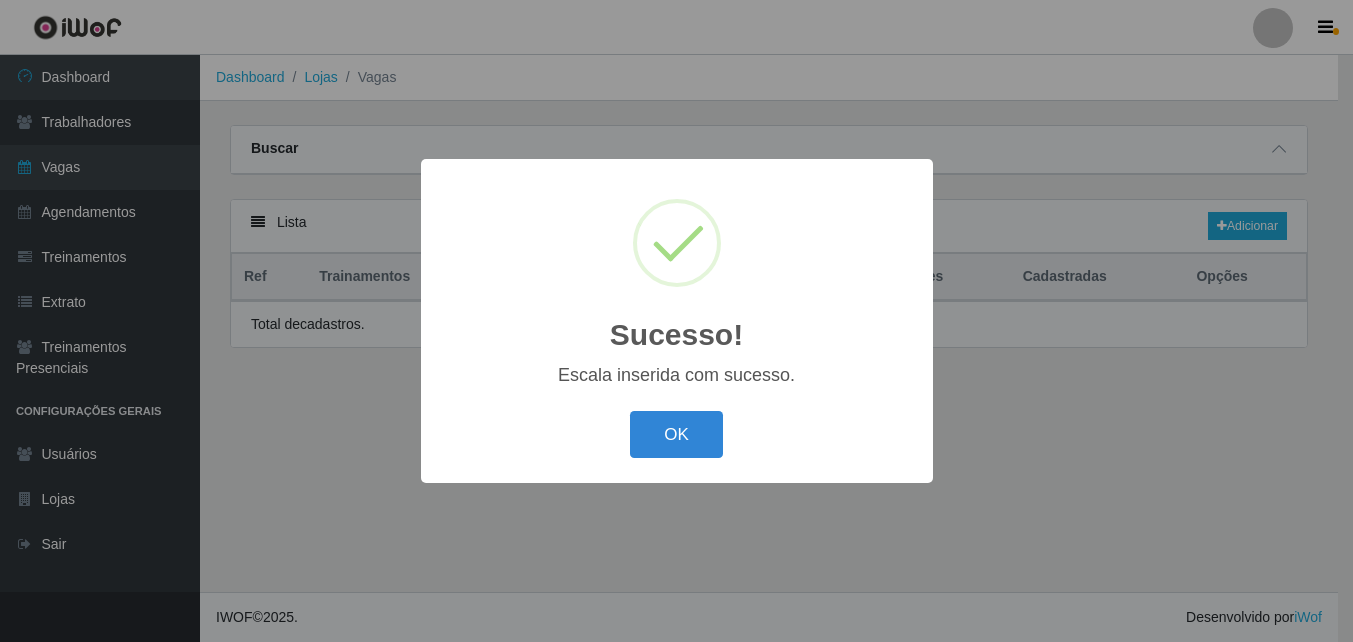 scroll, scrollTop: 0, scrollLeft: 0, axis: both 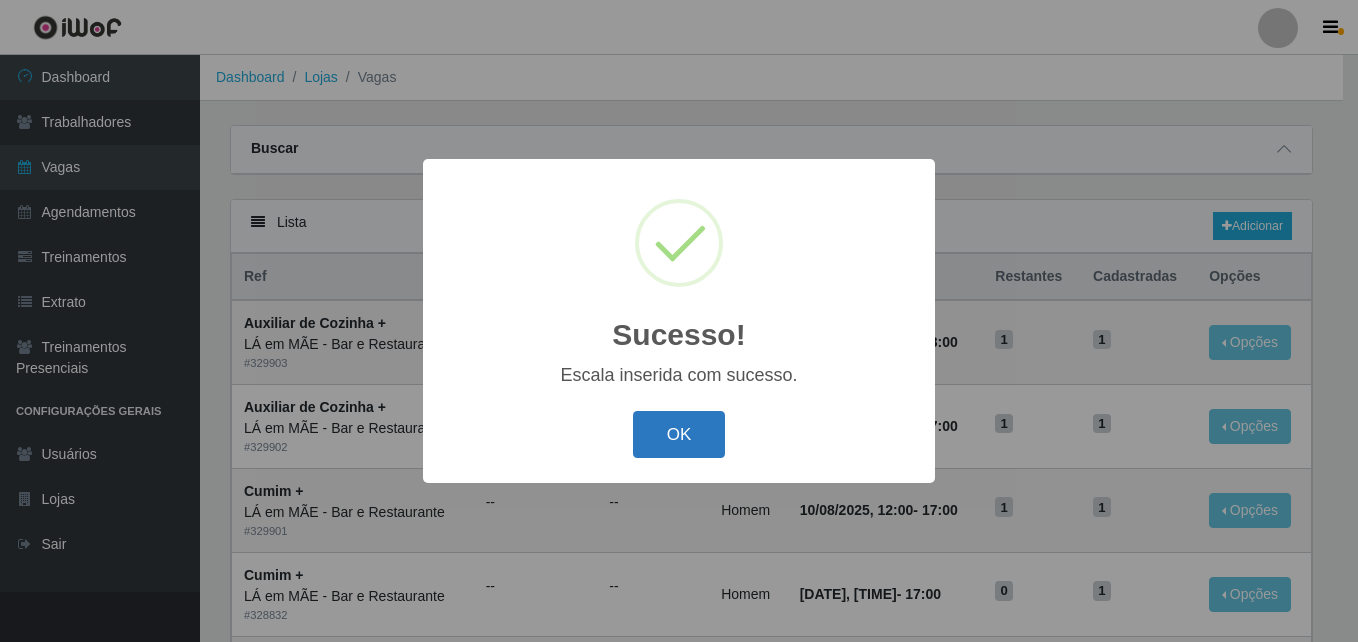 click on "OK" at bounding box center (679, 434) 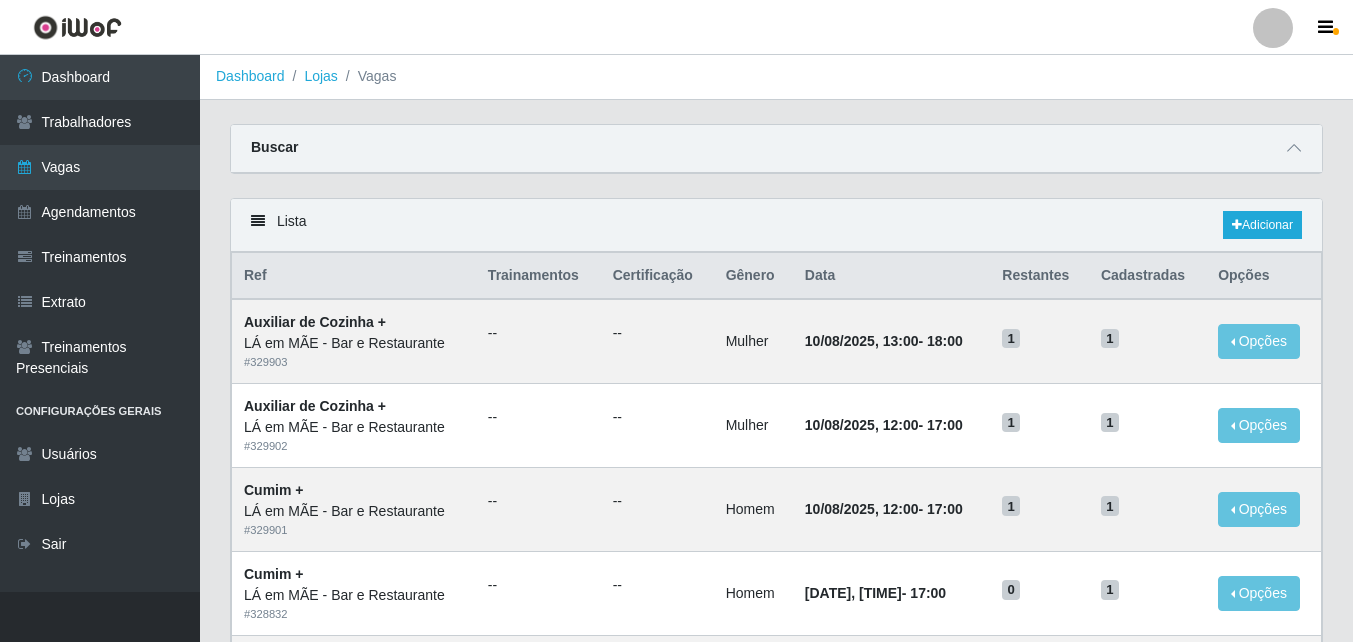 scroll, scrollTop: 0, scrollLeft: 0, axis: both 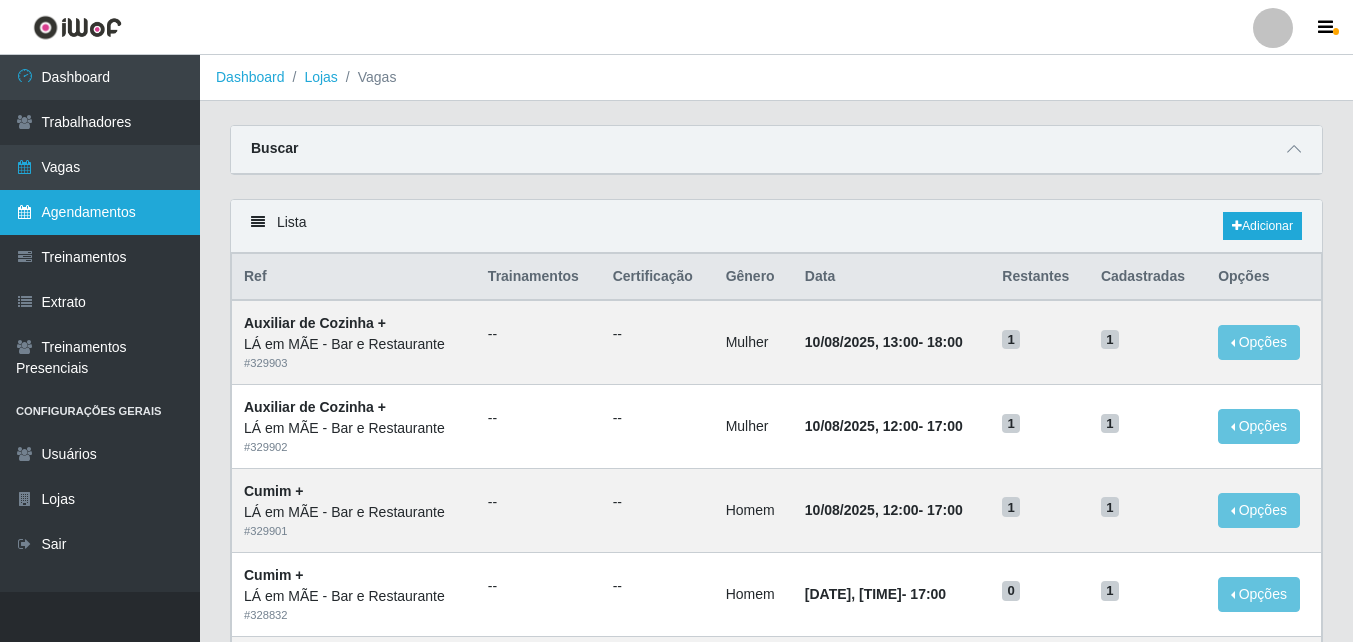click on "Agendamentos" at bounding box center [100, 212] 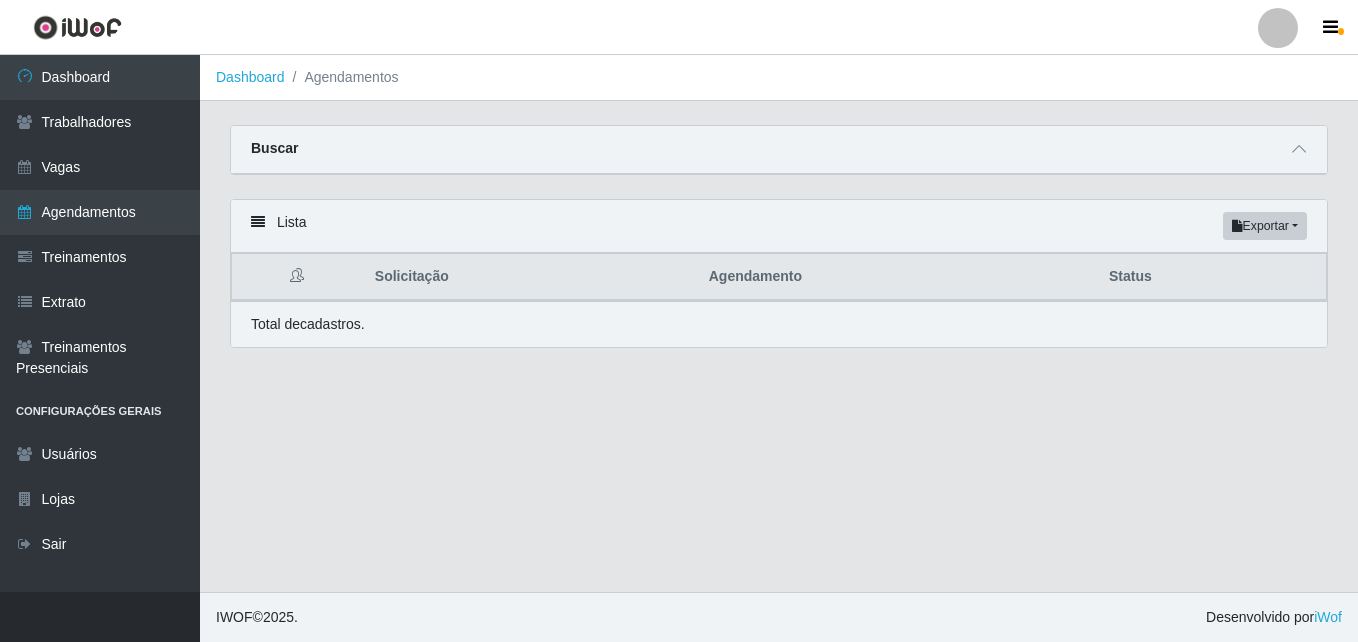 click on "Dashboard Agendamentos  Carregando...  Buscar Início em Término em Status [Selecione...] AGENDADO AGUARDANDO LIBERAR EM ANDAMENTO EM REVISÃO FINALIZADO CANCELADO FALTA Loja [Selecione...] LÁ em MÃE - Bar e Restaurante Função Selecione uma loja primeiro...  Confirmar   Lista  Exportar PDF Excel Solicitação Agendamento Status Total de   cadastros." at bounding box center [779, 323] 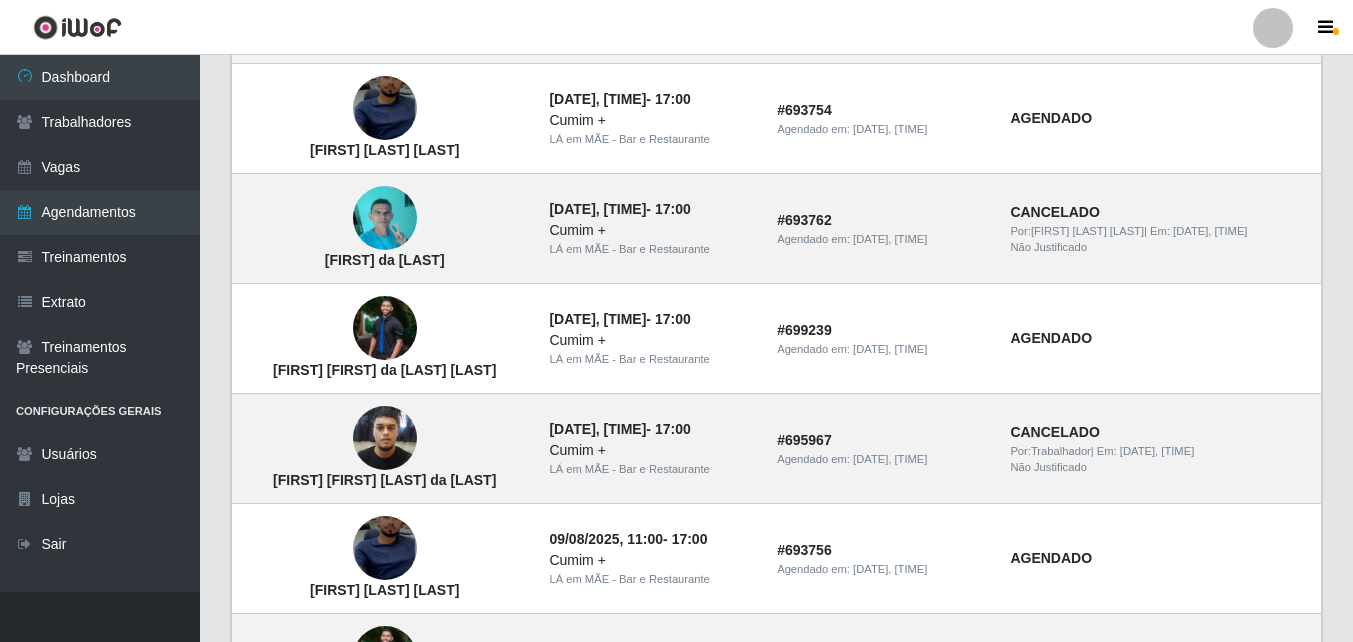 scroll, scrollTop: 100, scrollLeft: 0, axis: vertical 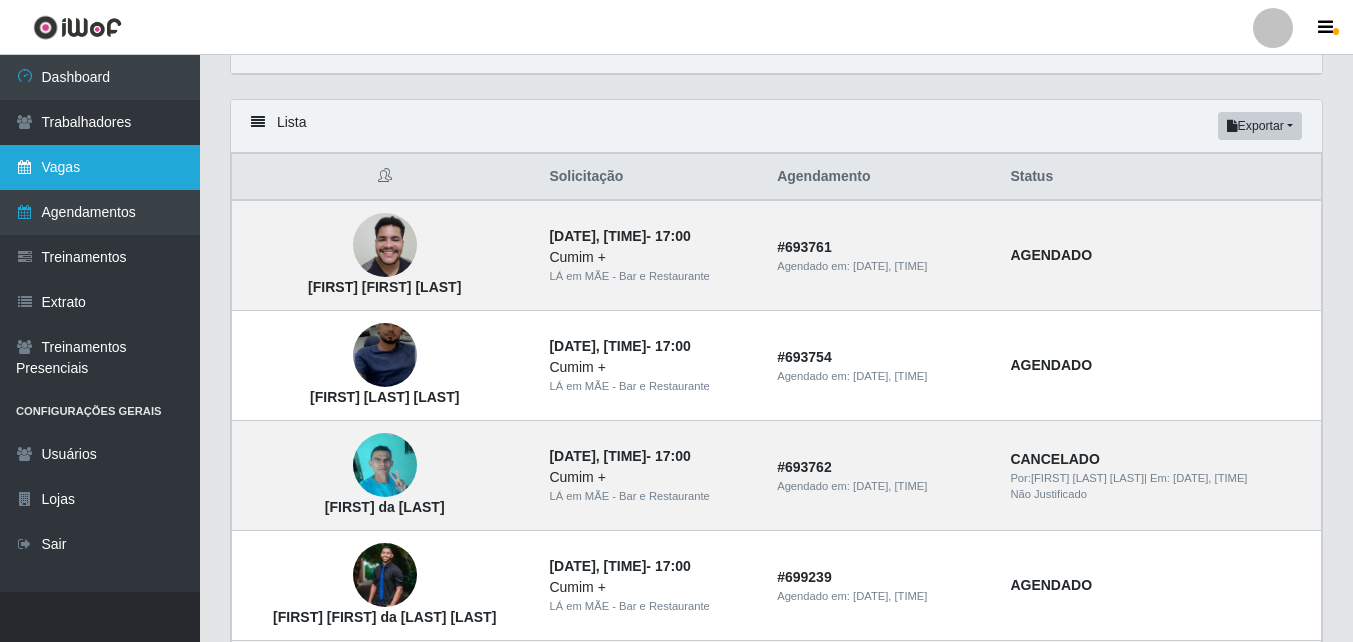 click on "Vagas" at bounding box center (100, 167) 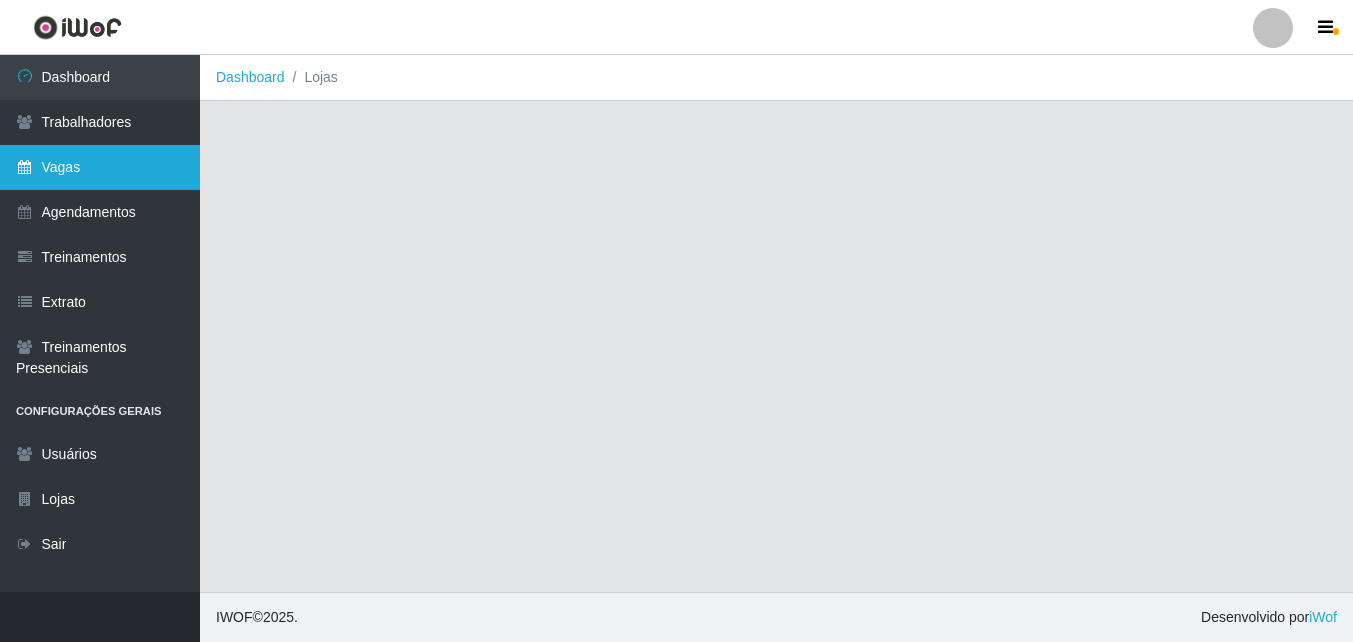 scroll, scrollTop: 0, scrollLeft: 0, axis: both 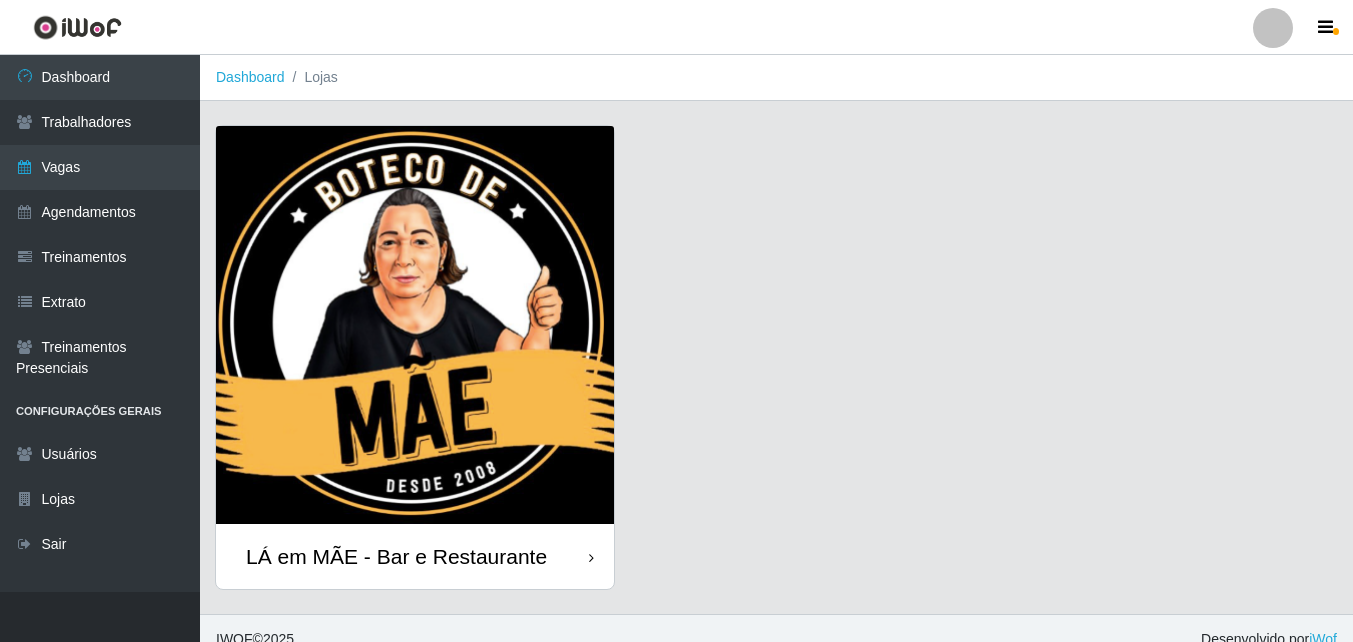 click on "LÁ em MÃE - Bar e Restaurante" at bounding box center (396, 556) 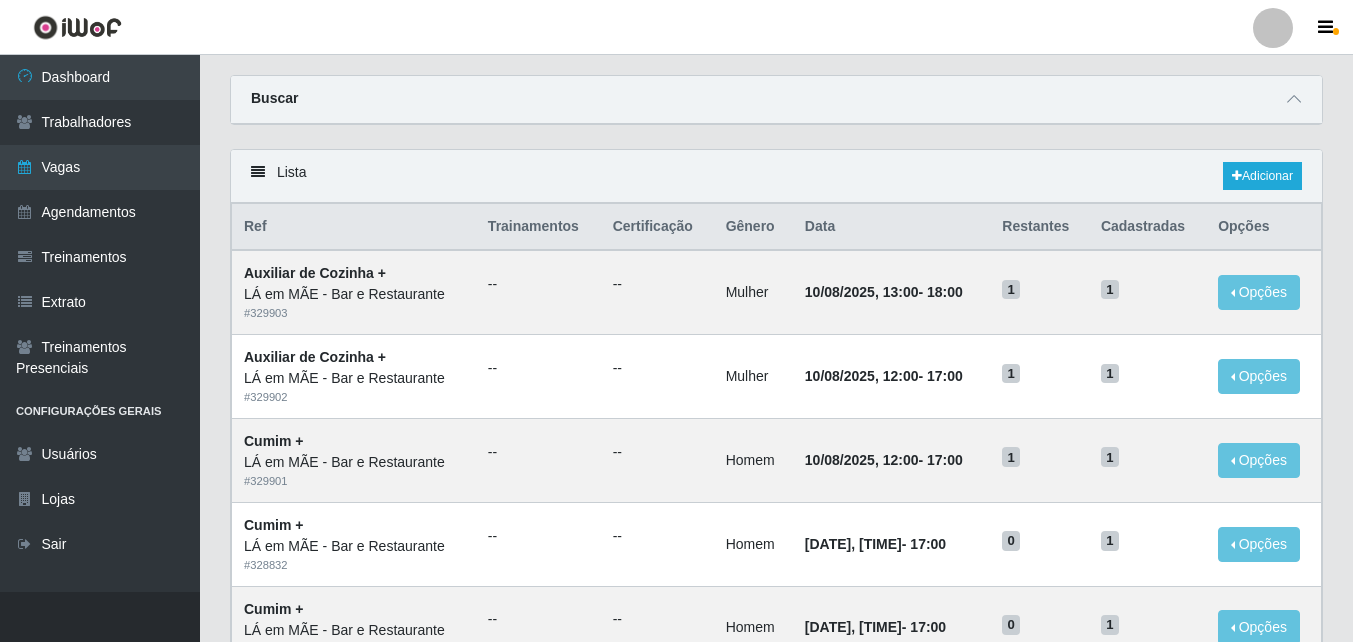 scroll, scrollTop: 0, scrollLeft: 0, axis: both 